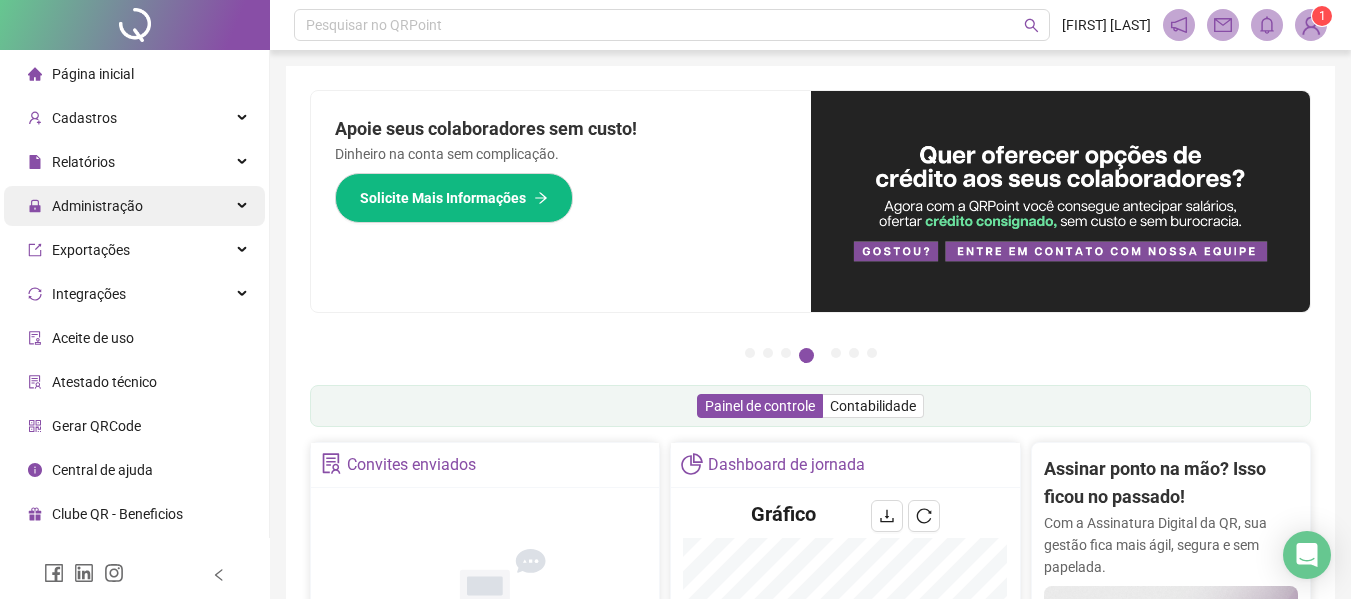 scroll, scrollTop: 0, scrollLeft: 0, axis: both 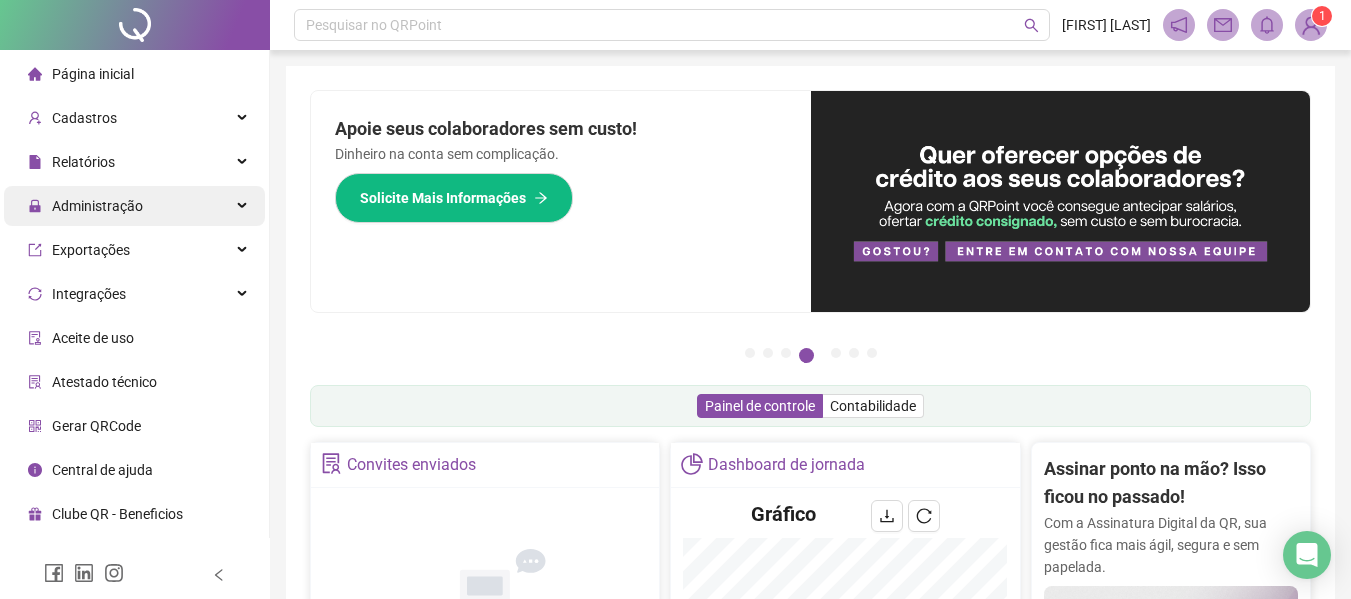 click on "Administração" at bounding box center [134, 206] 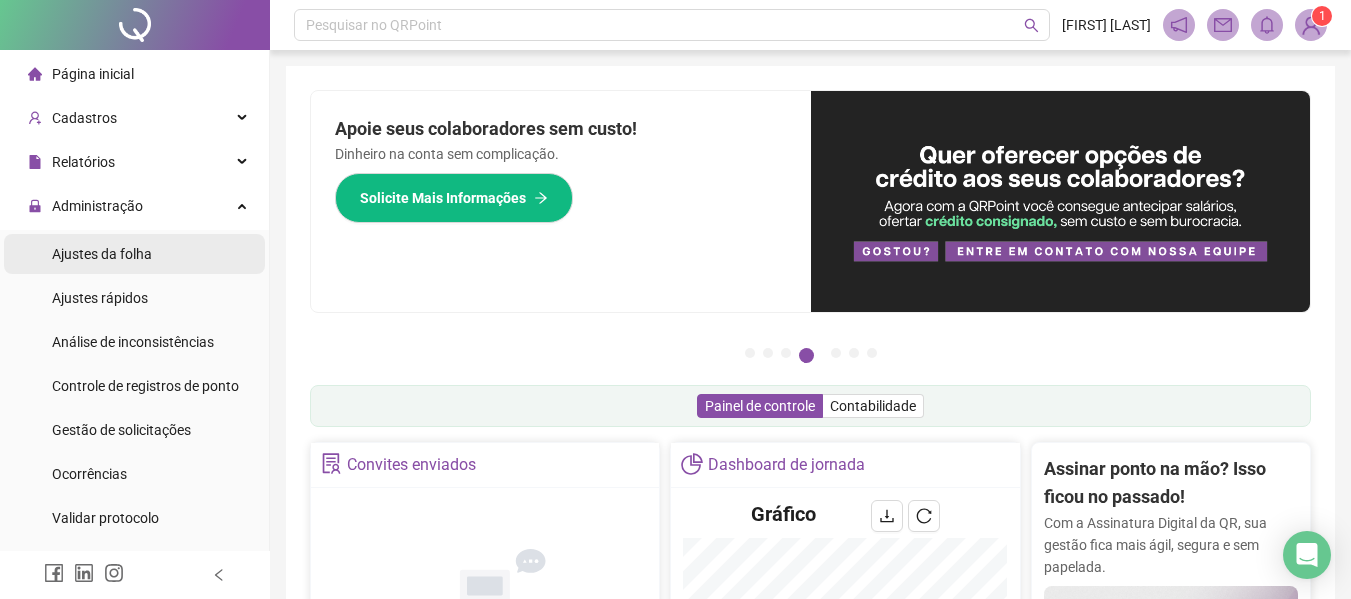 click on "Ajustes da folha" at bounding box center (134, 254) 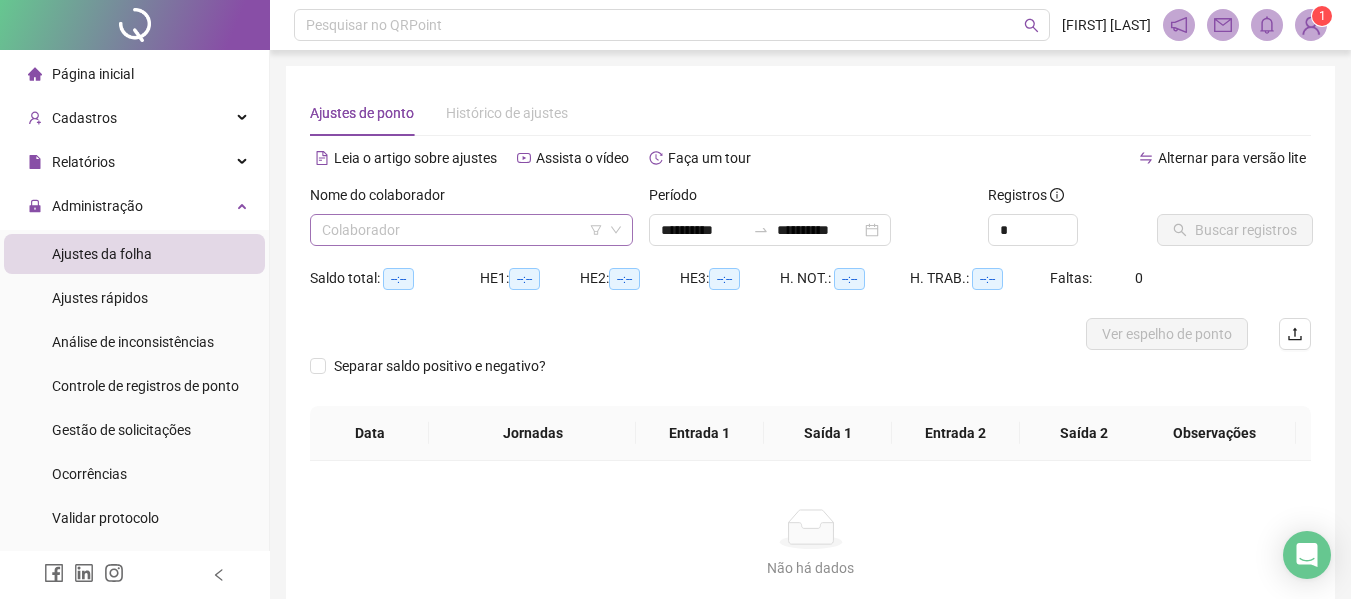 click at bounding box center (462, 230) 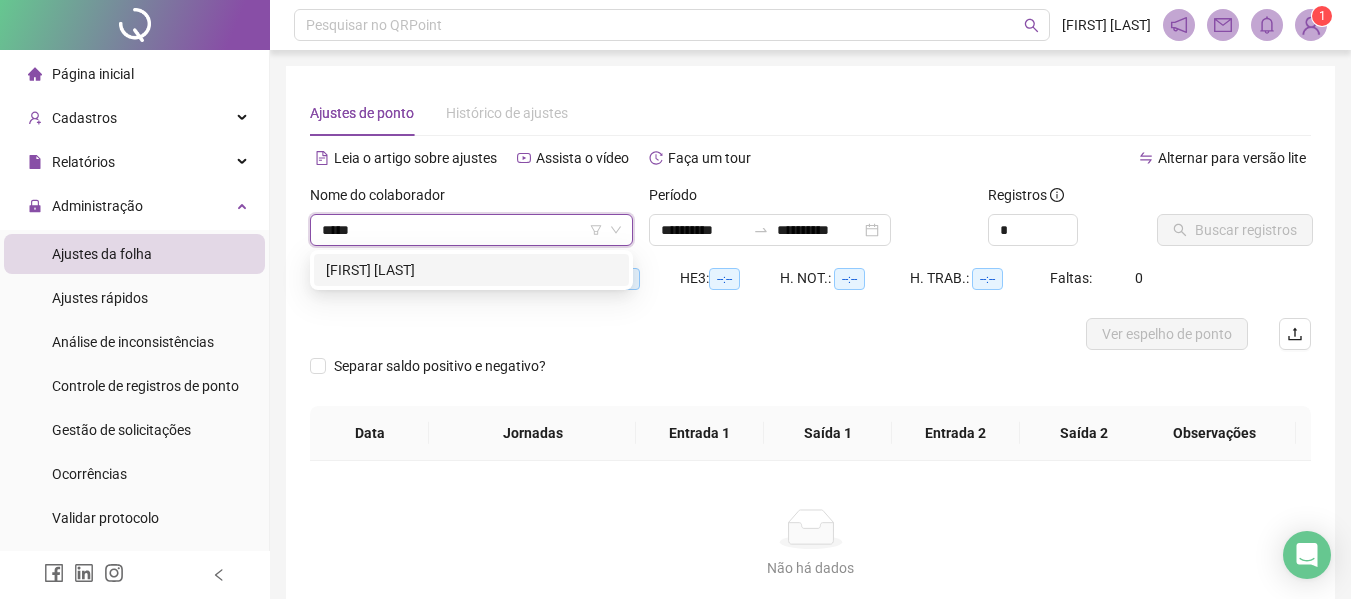 type on "******" 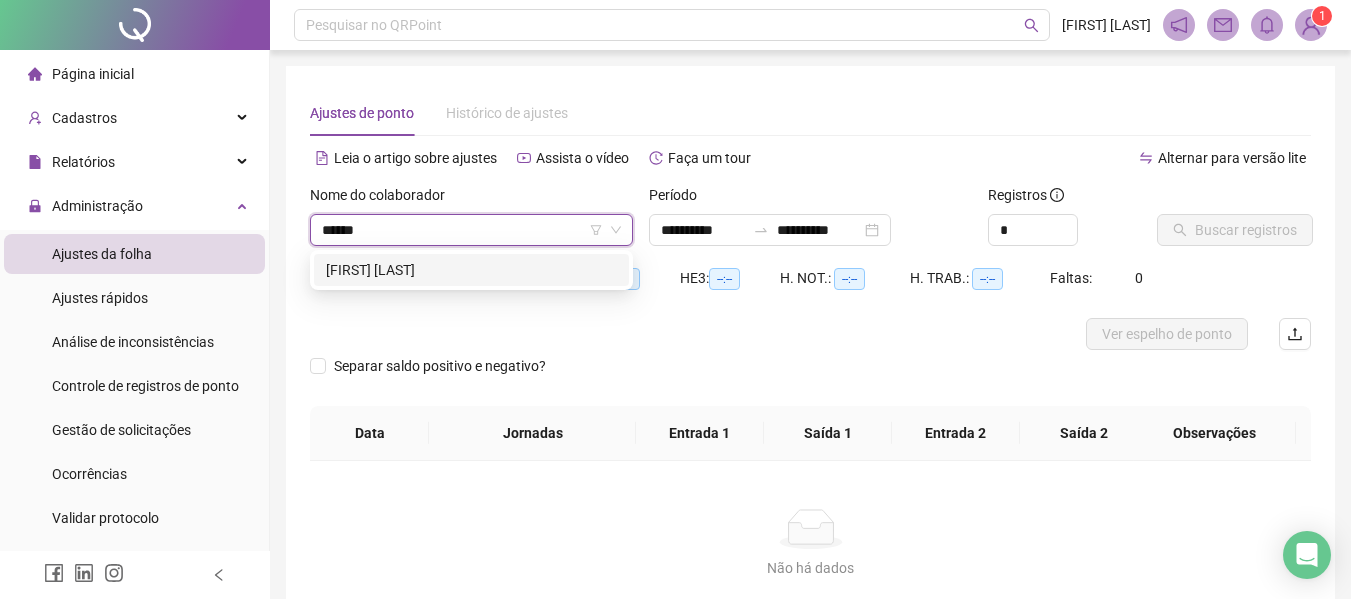 click on "[FIRST] [LAST]" at bounding box center (471, 270) 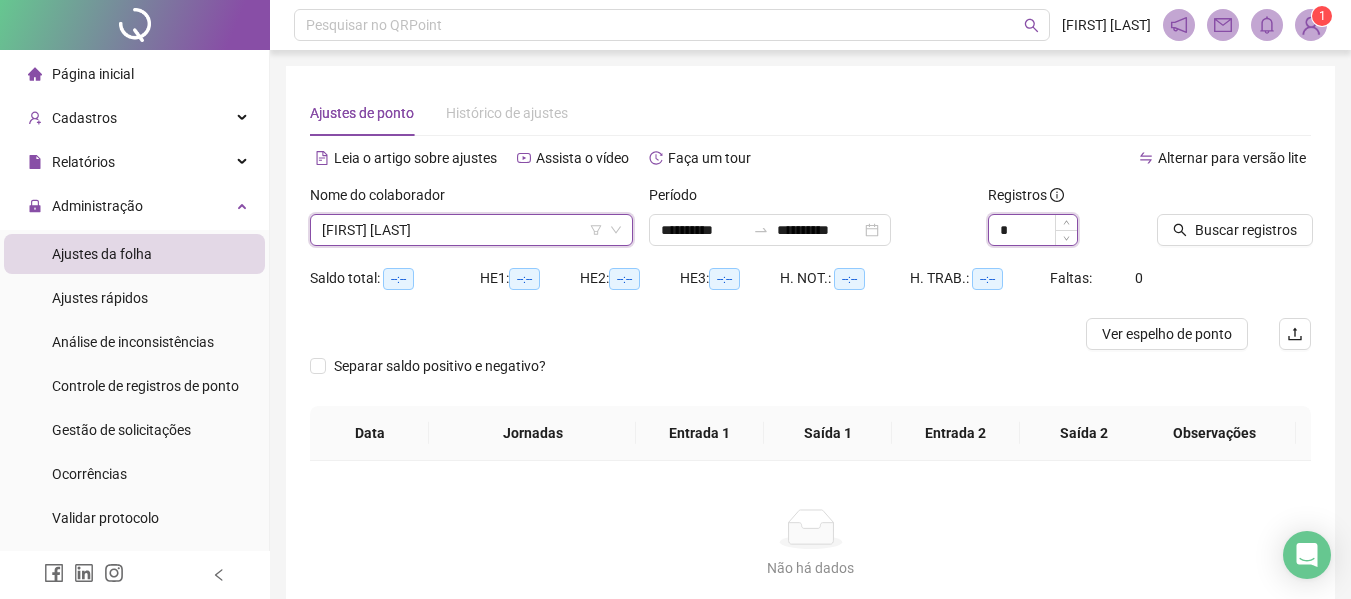 click on "*" at bounding box center [1033, 230] 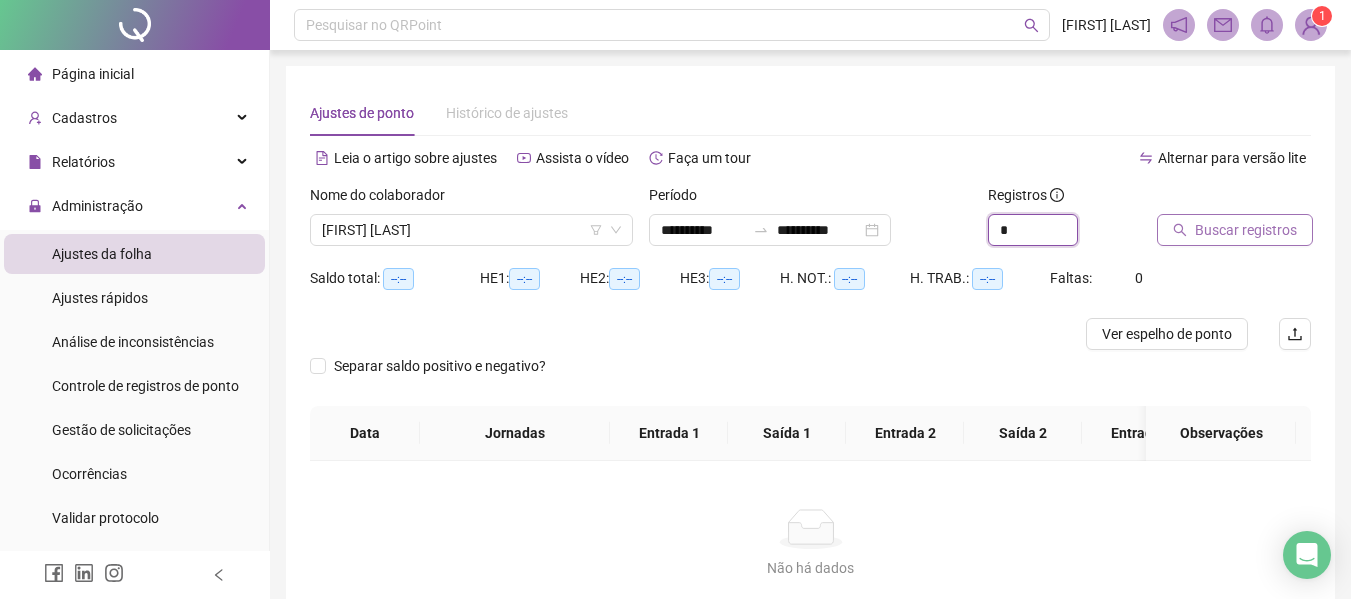 type on "*" 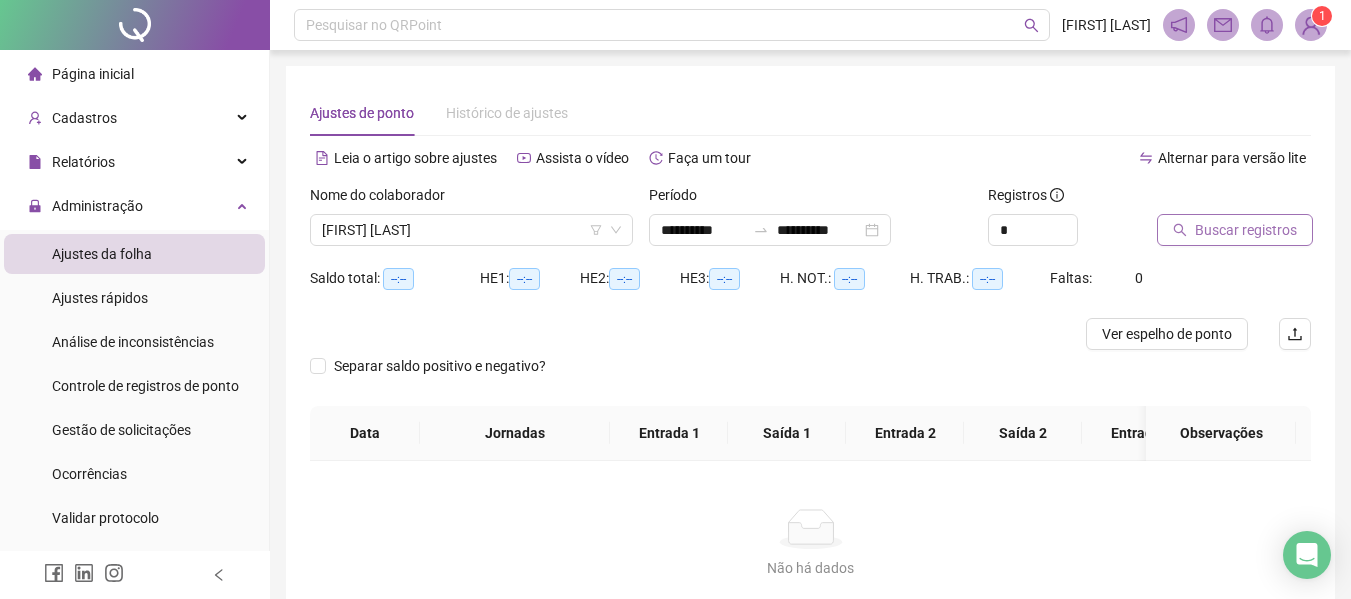 click on "Buscar registros" at bounding box center (1246, 230) 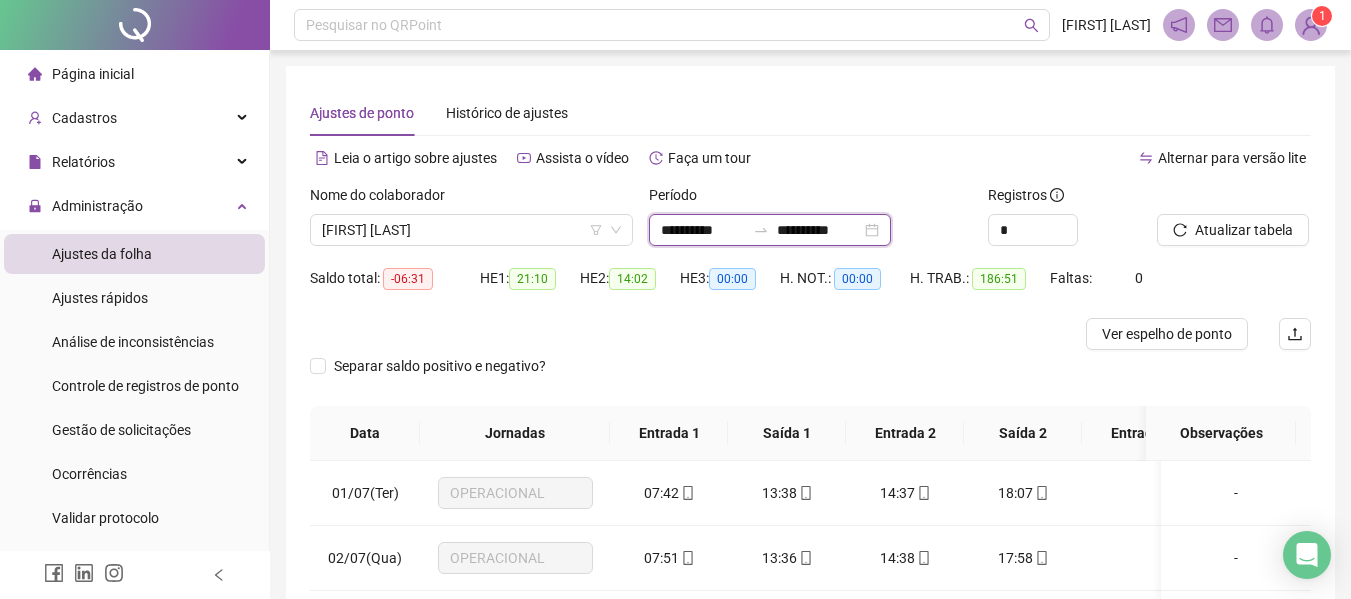 click on "**********" at bounding box center (703, 230) 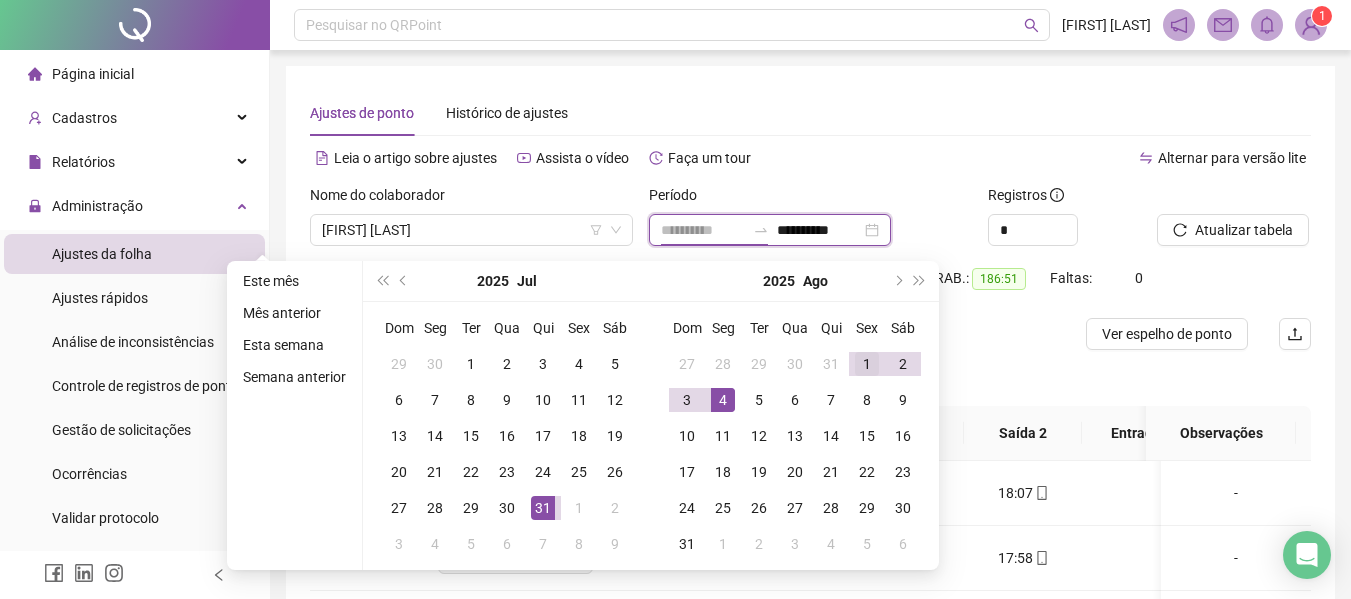 type on "**********" 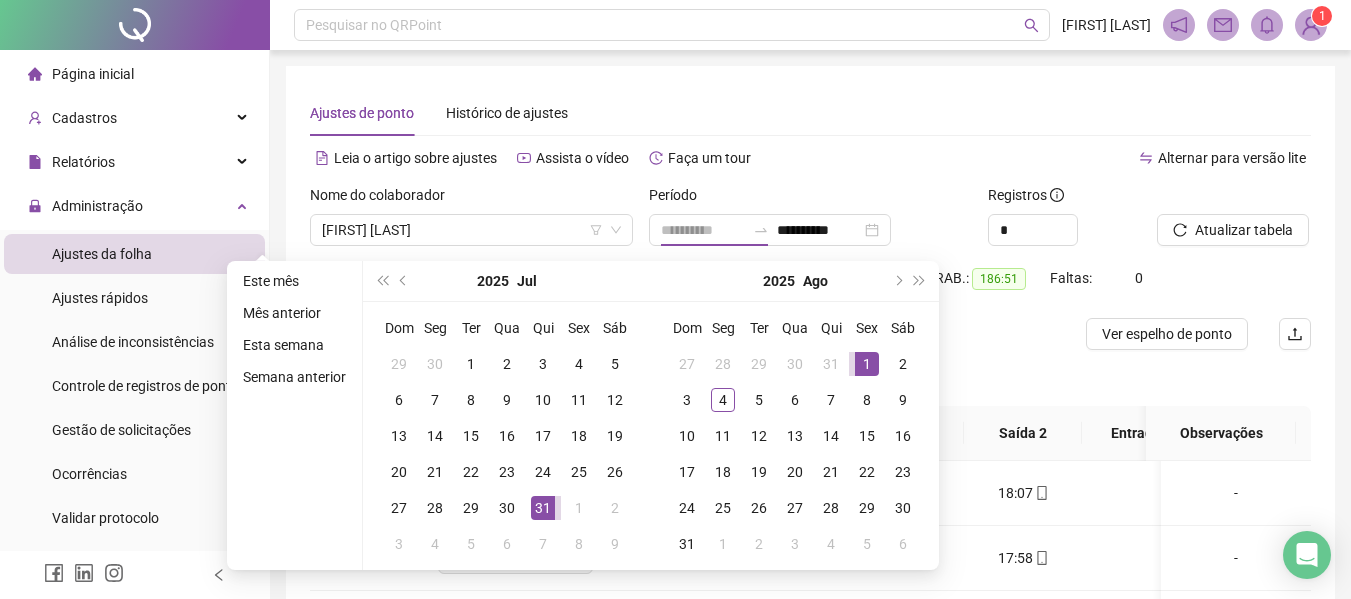 click on "1" at bounding box center [867, 364] 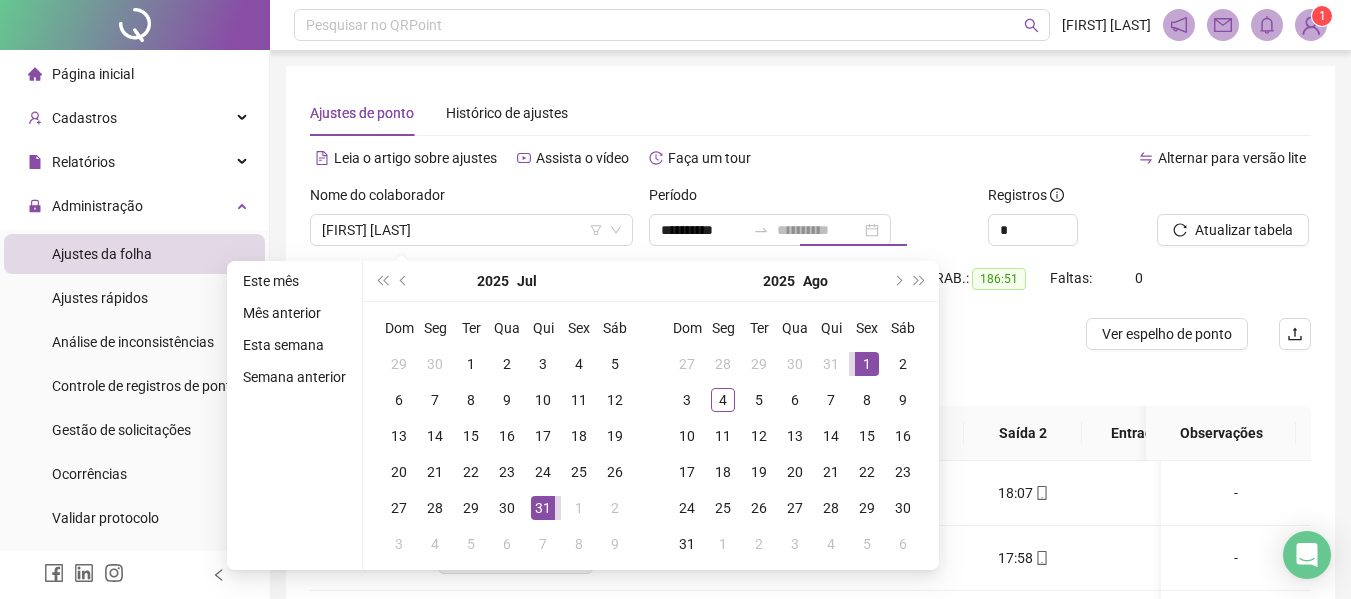 click on "1" at bounding box center [867, 364] 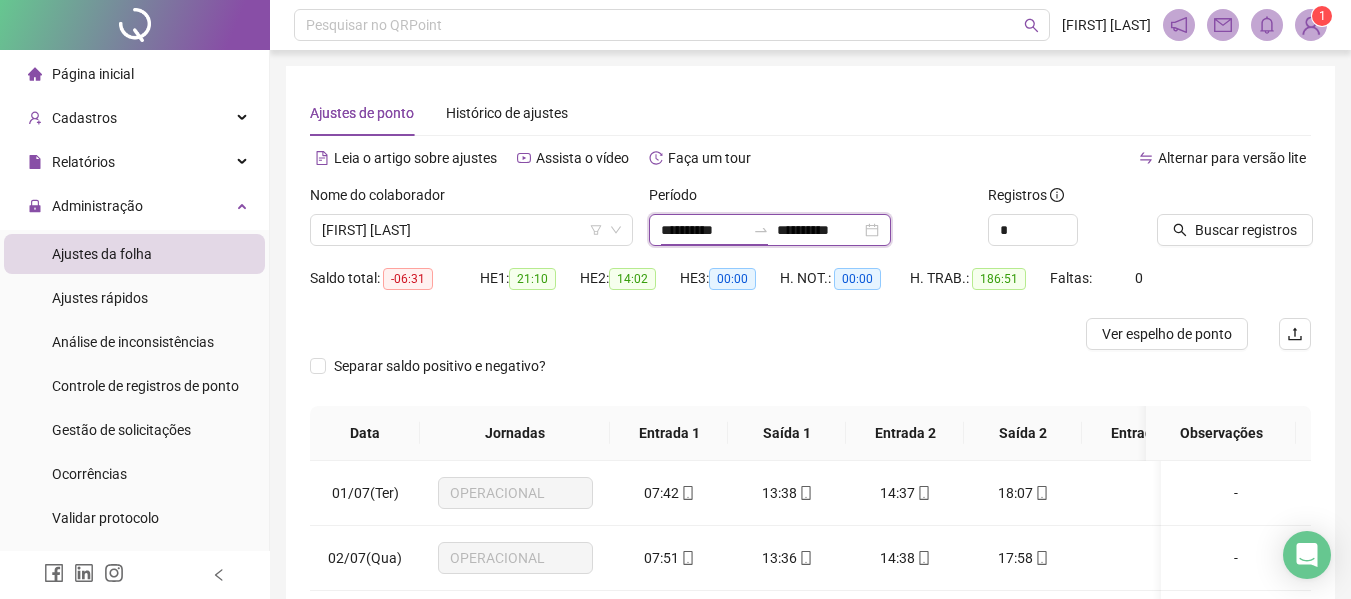 click on "**********" at bounding box center [703, 230] 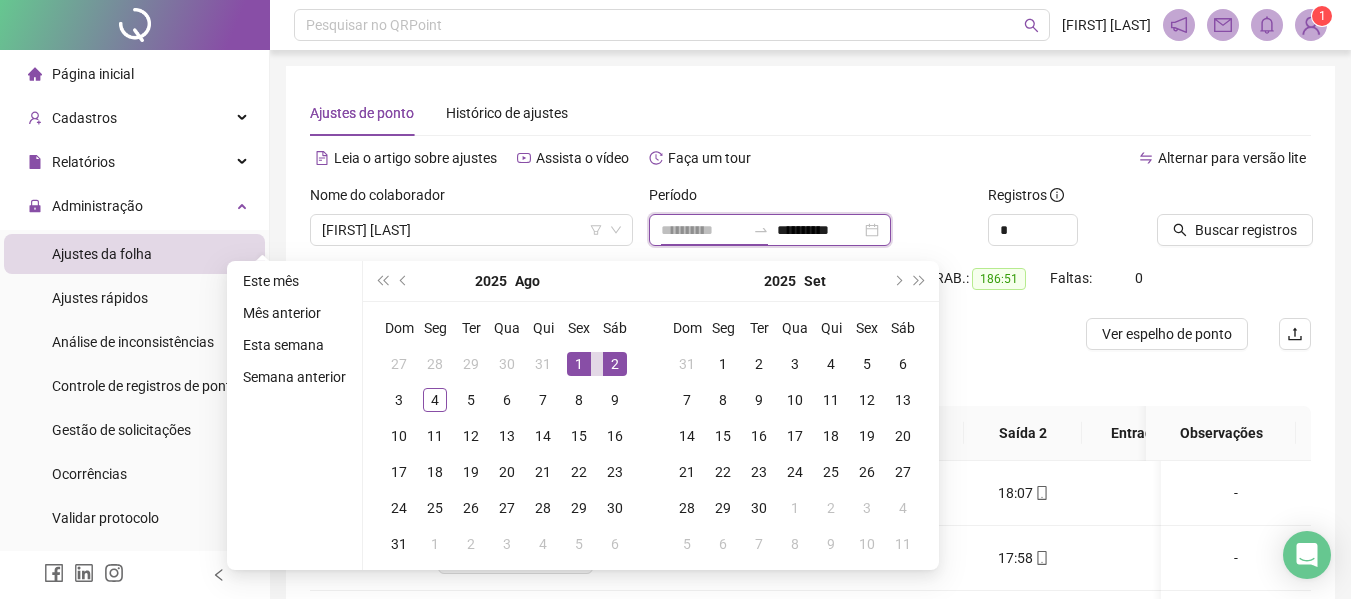 type on "**********" 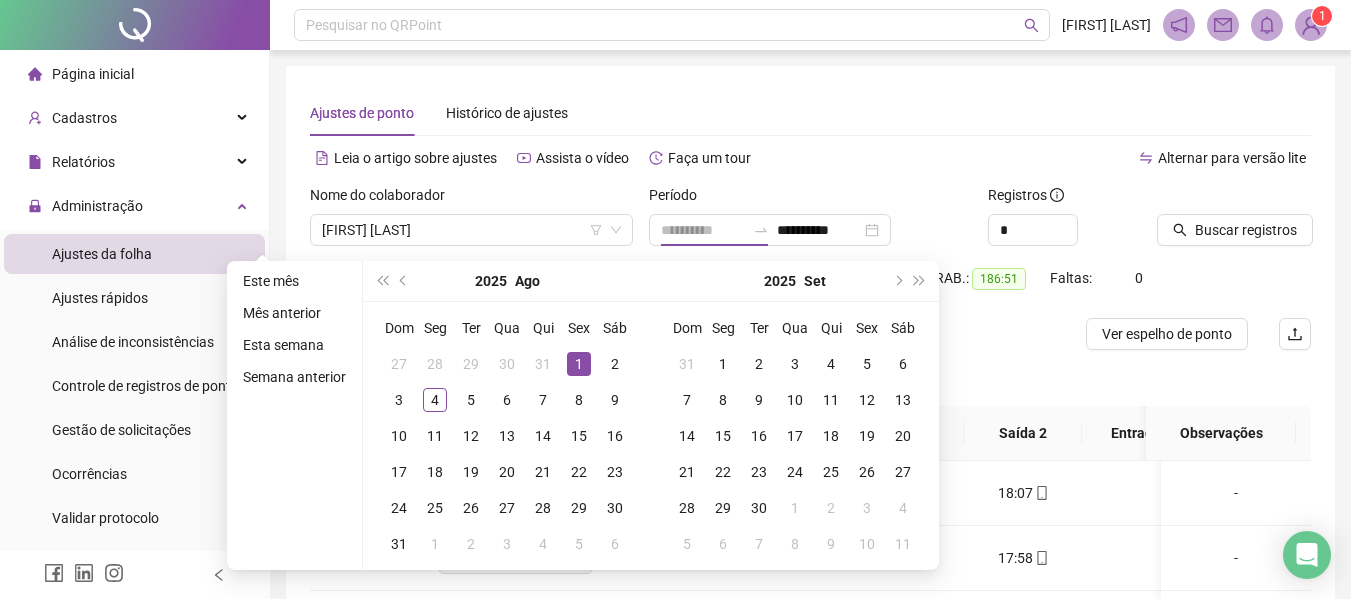 click on "1" at bounding box center [579, 364] 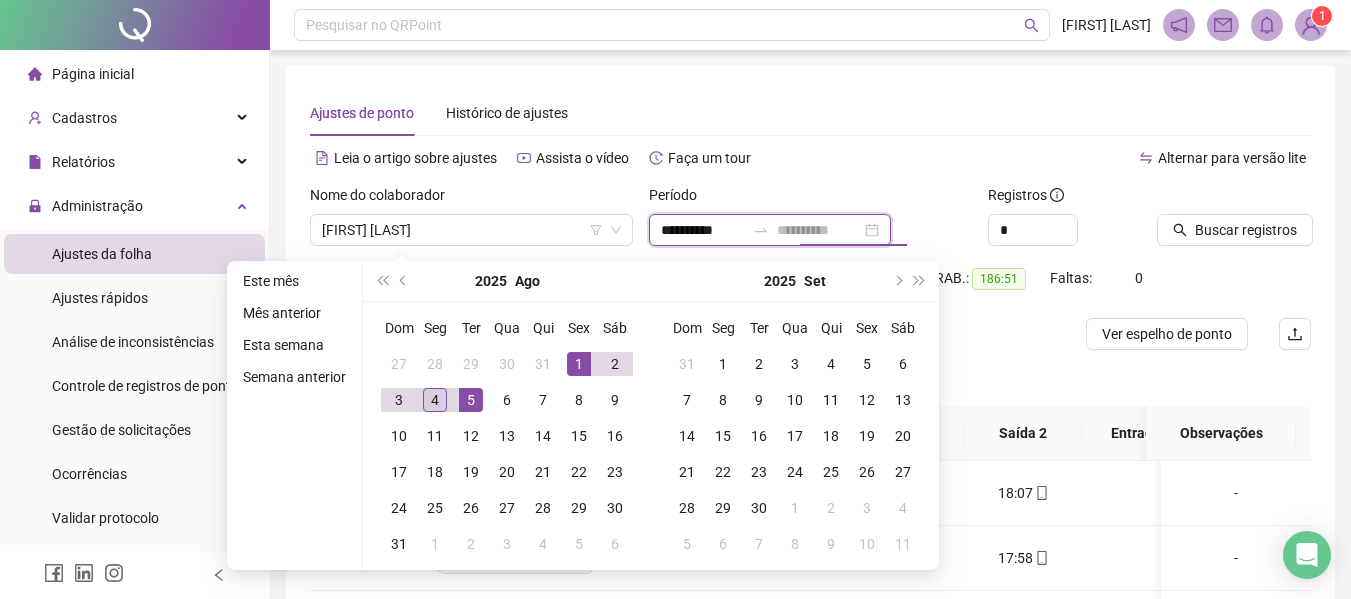 type on "**********" 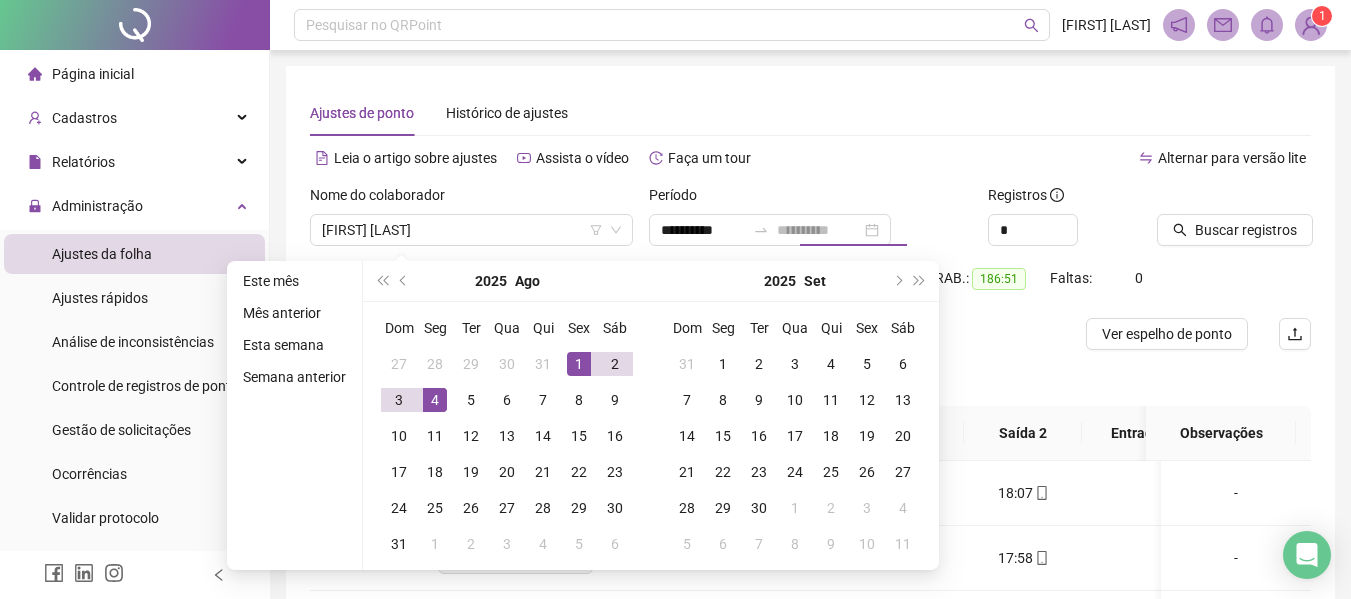 click on "4" at bounding box center [435, 400] 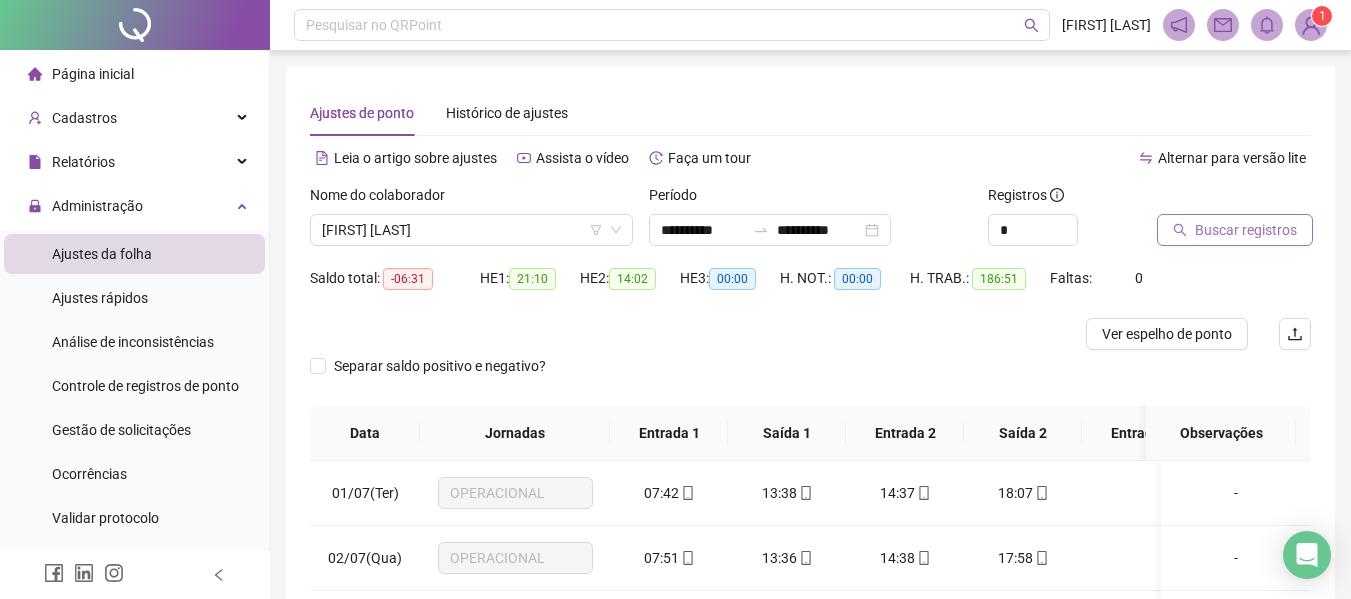 click on "Buscar registros" at bounding box center [1246, 230] 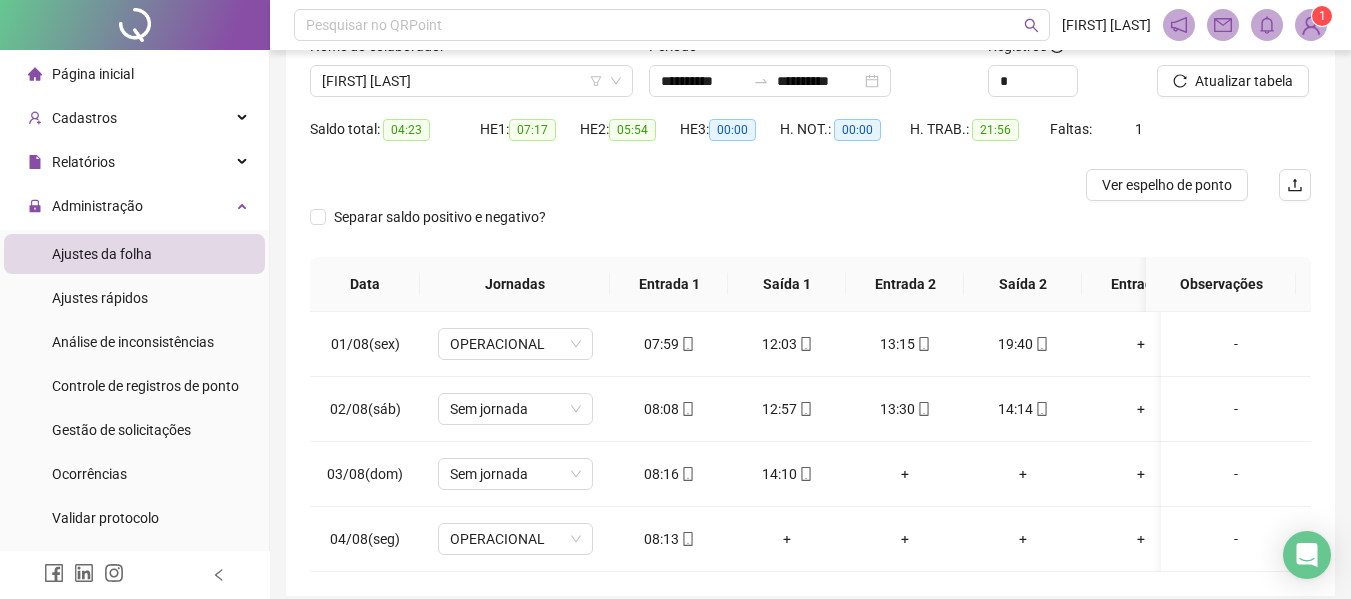 scroll, scrollTop: 247, scrollLeft: 0, axis: vertical 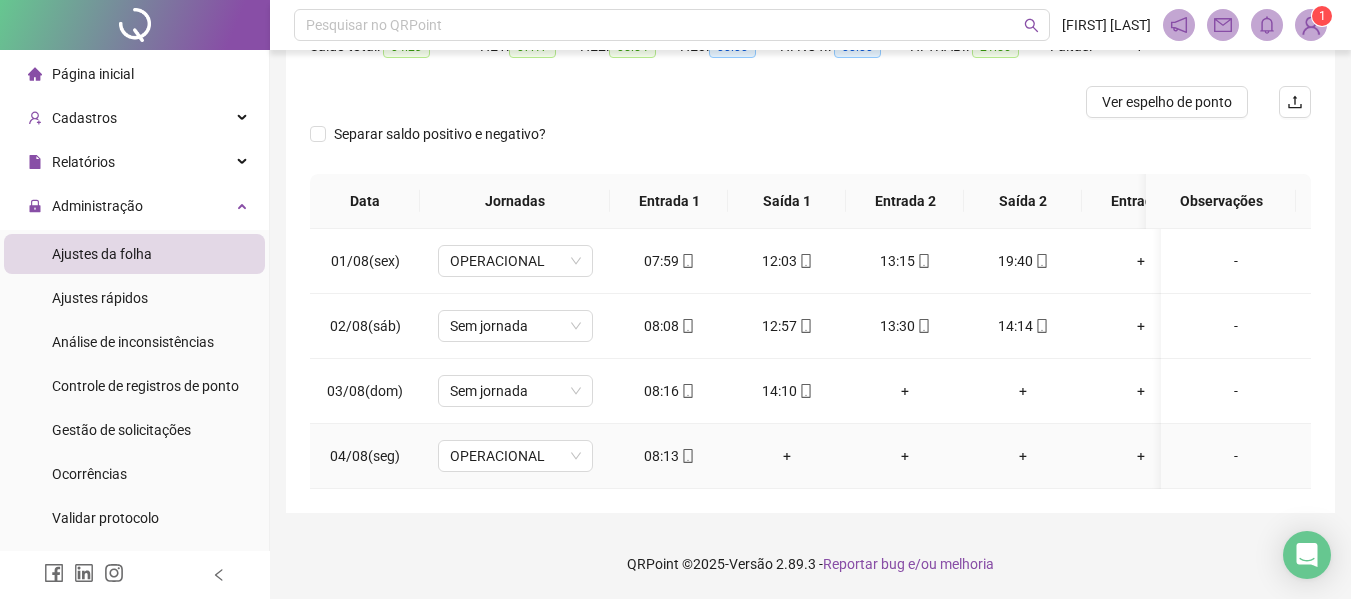 click on "-" at bounding box center (1236, 456) 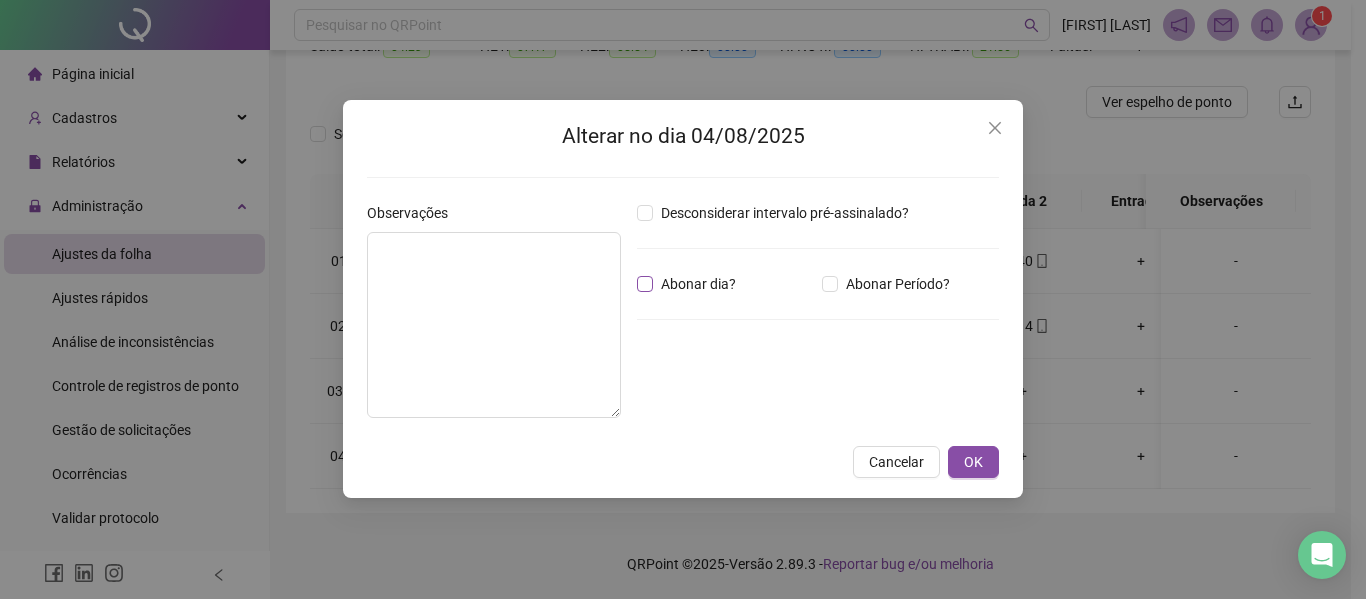 click on "Abonar dia?" at bounding box center [698, 284] 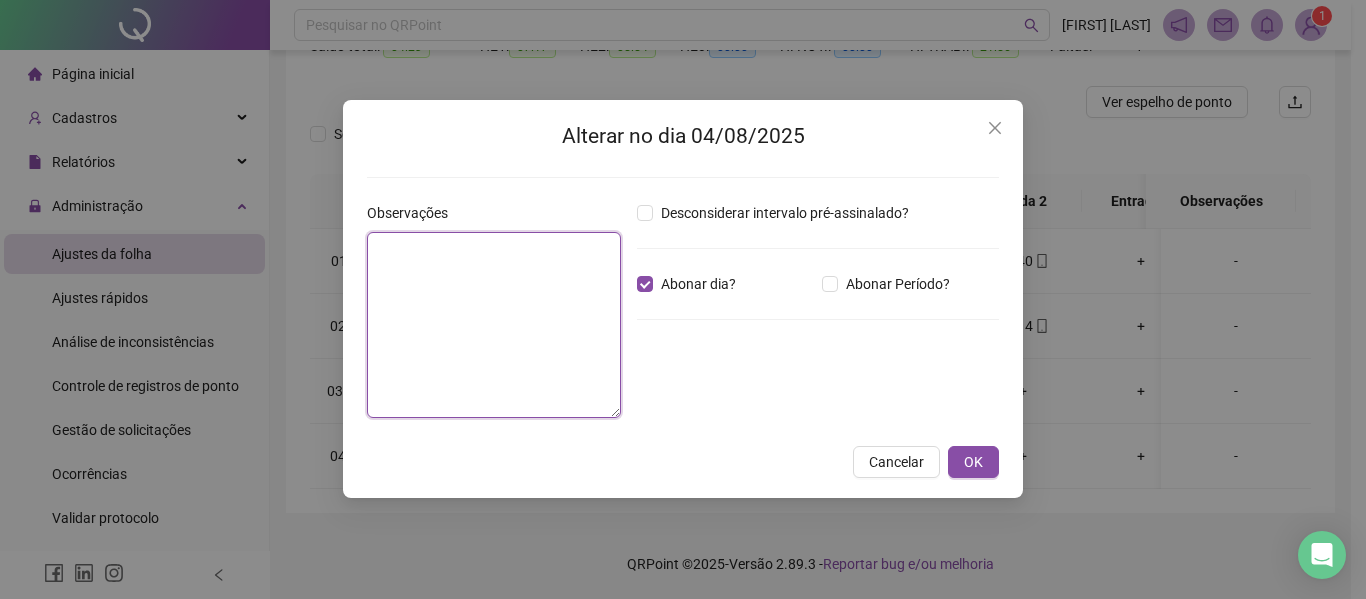 click at bounding box center [494, 325] 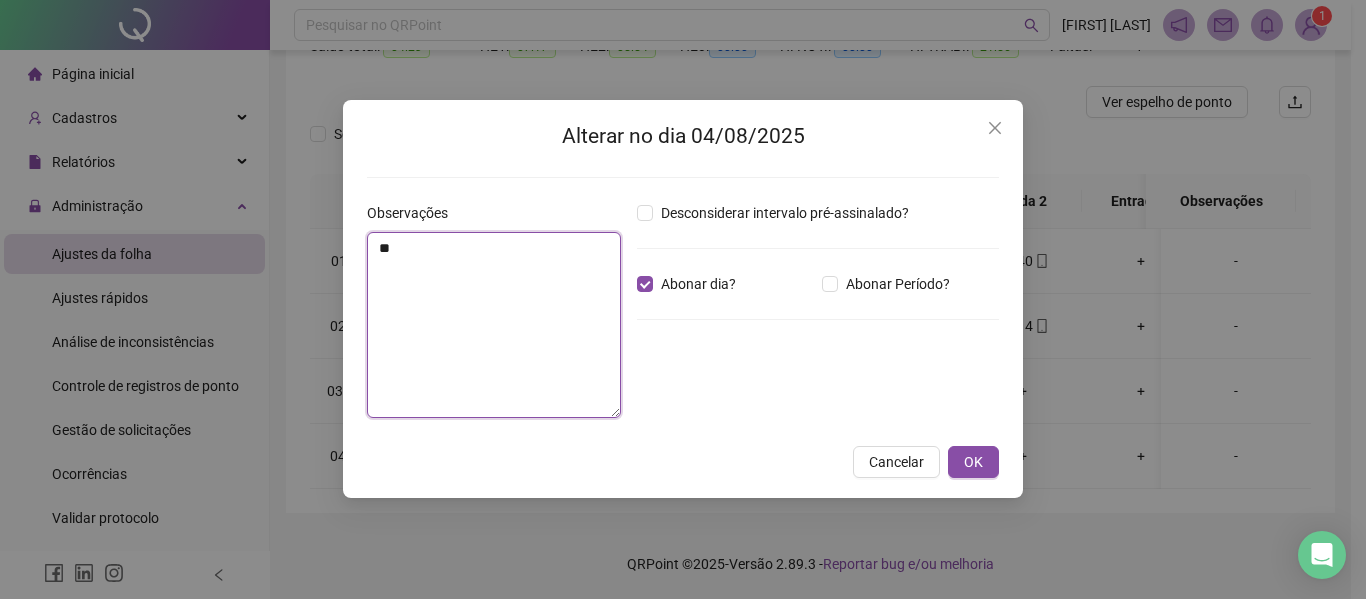 type on "*" 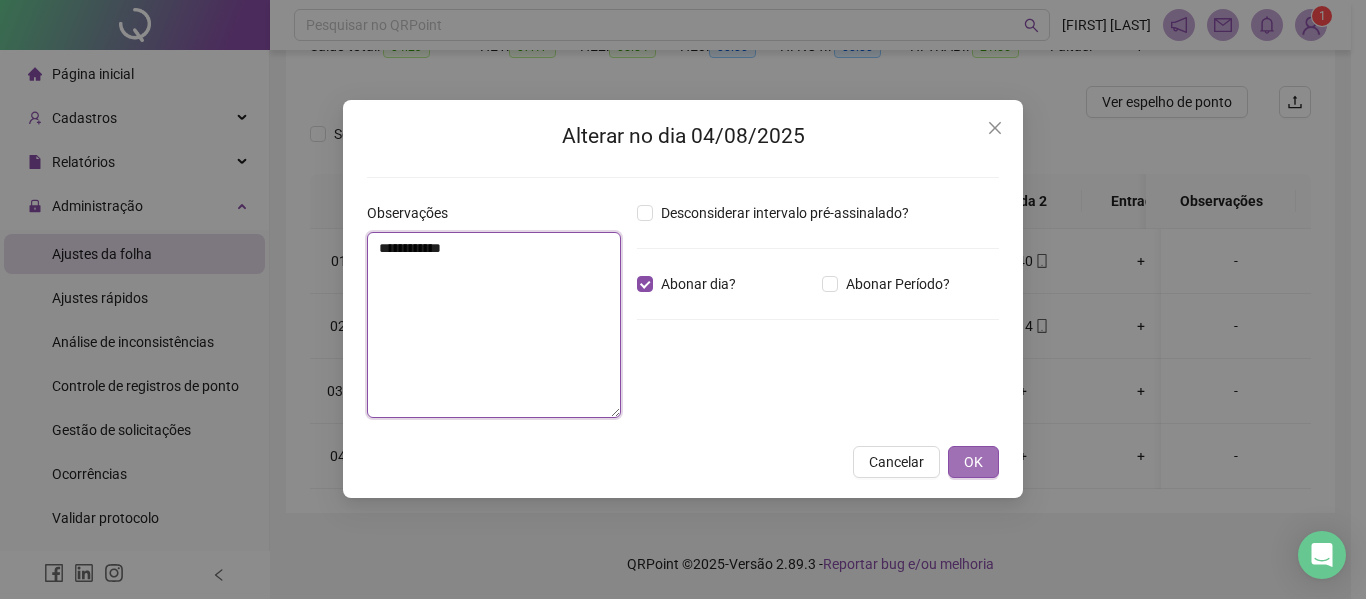 type on "**********" 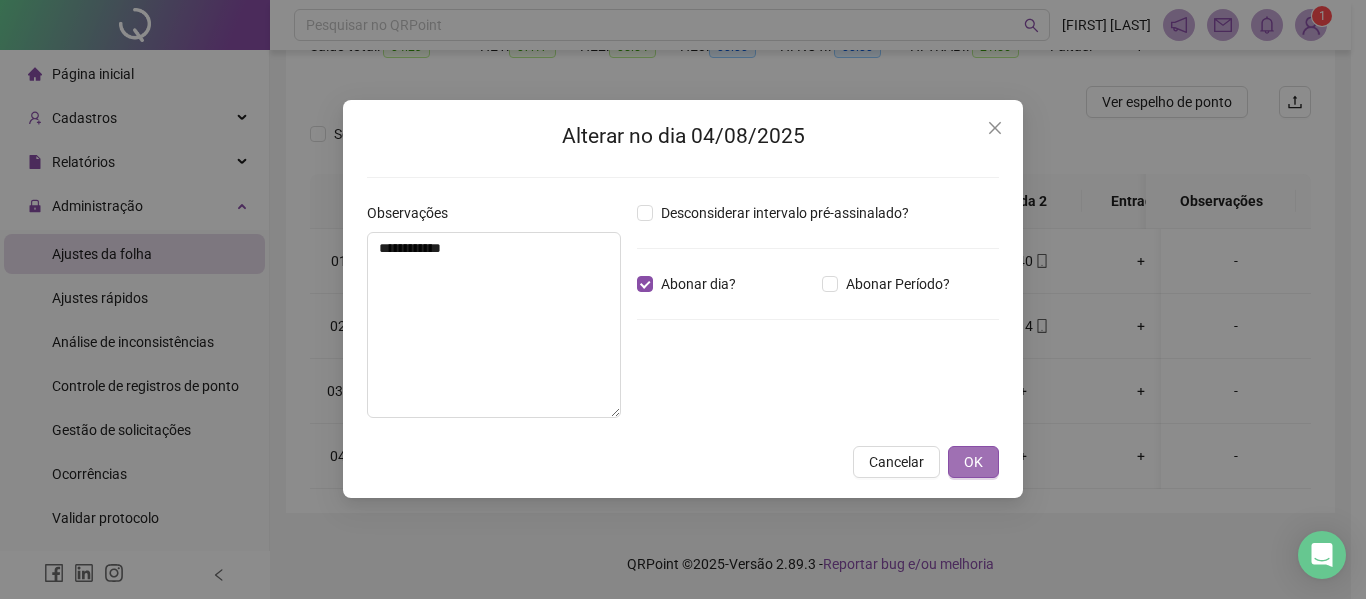 click on "OK" at bounding box center [973, 462] 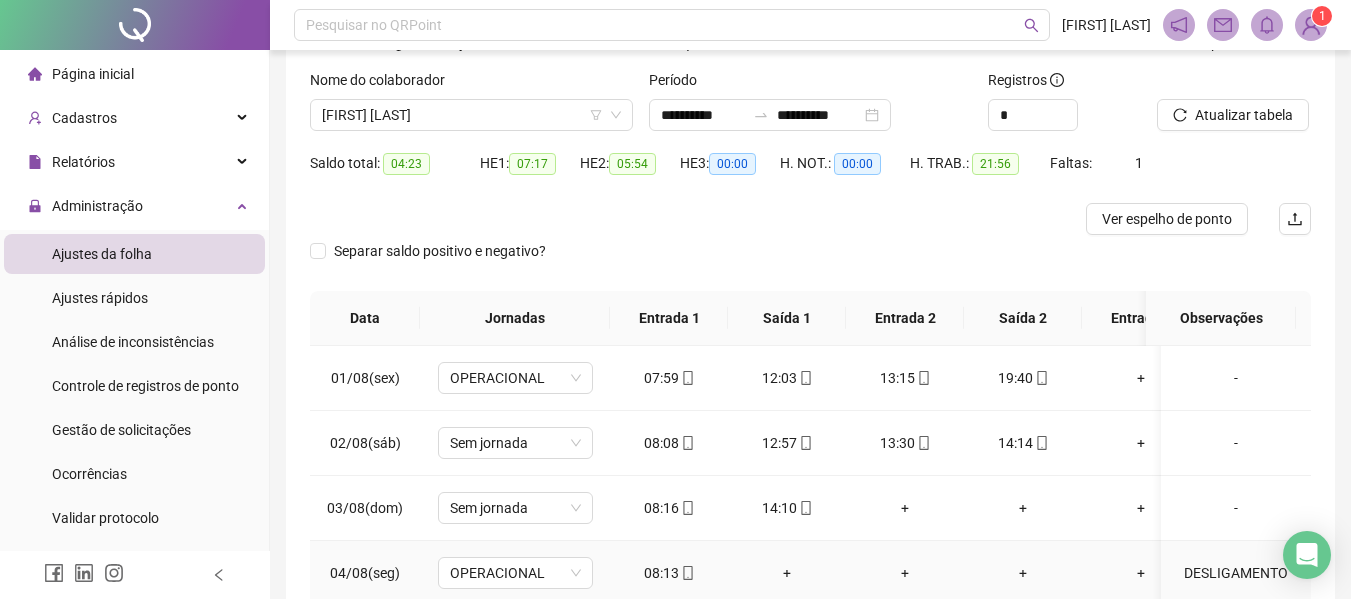 scroll, scrollTop: 0, scrollLeft: 0, axis: both 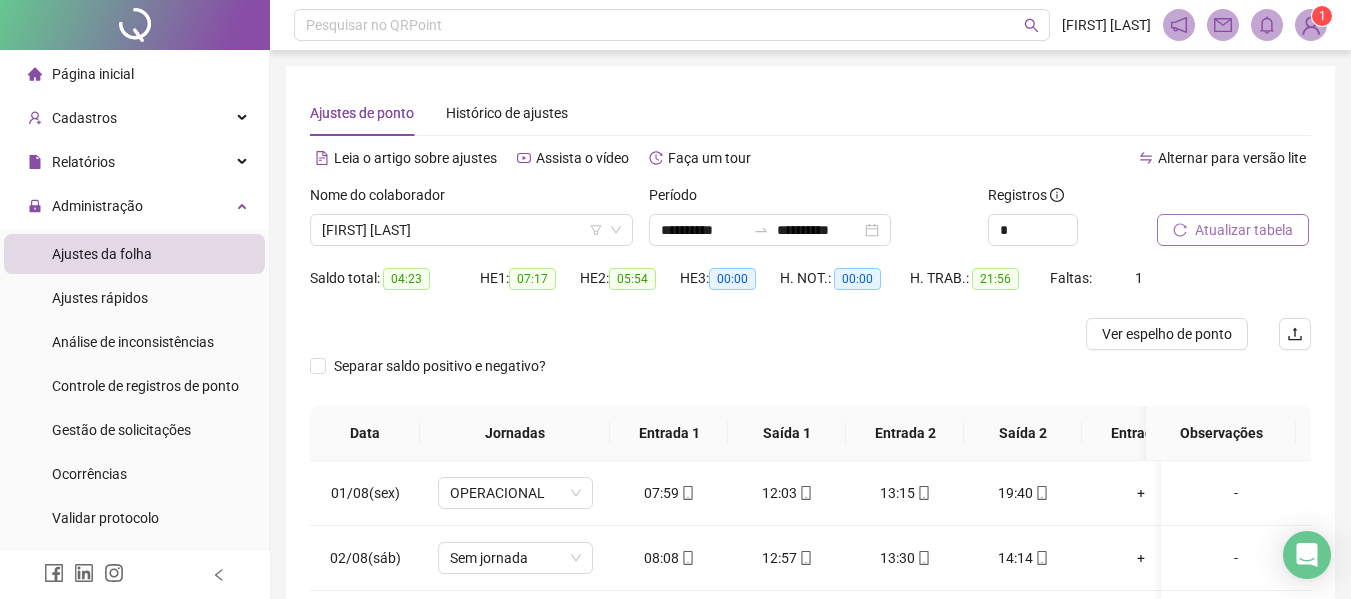 click on "Atualizar tabela" at bounding box center [1244, 230] 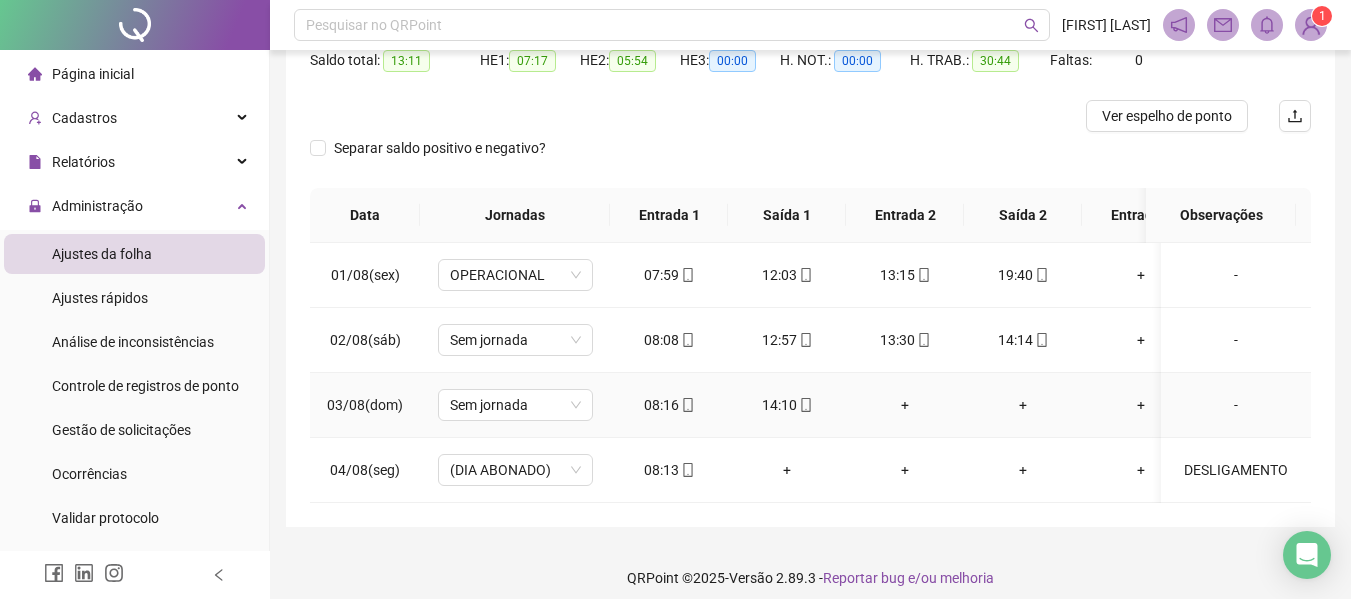 scroll, scrollTop: 0, scrollLeft: 0, axis: both 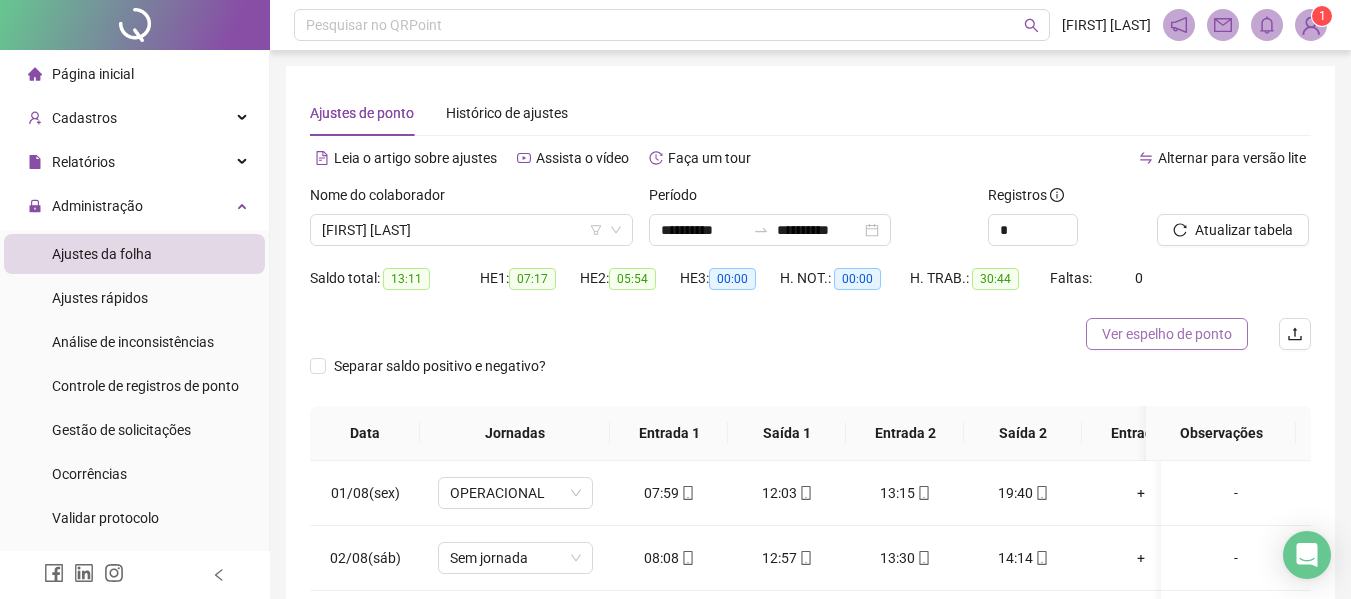 click on "Ver espelho de ponto" at bounding box center (1167, 334) 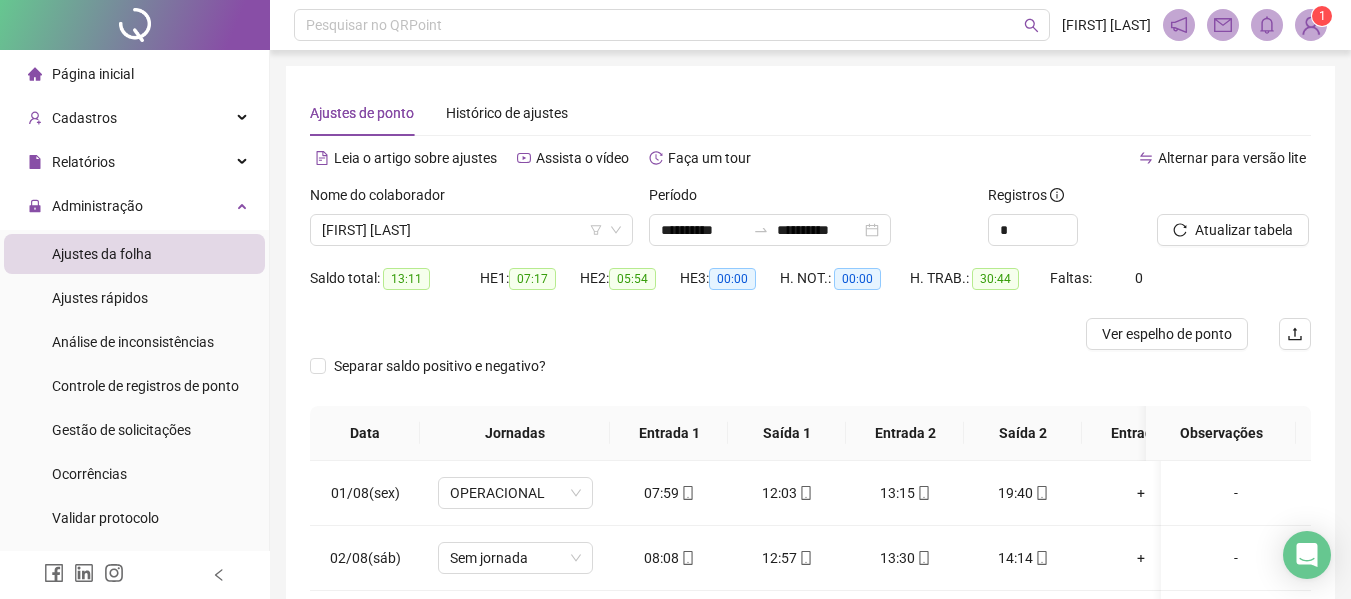 click on "Página inicial" at bounding box center [93, 74] 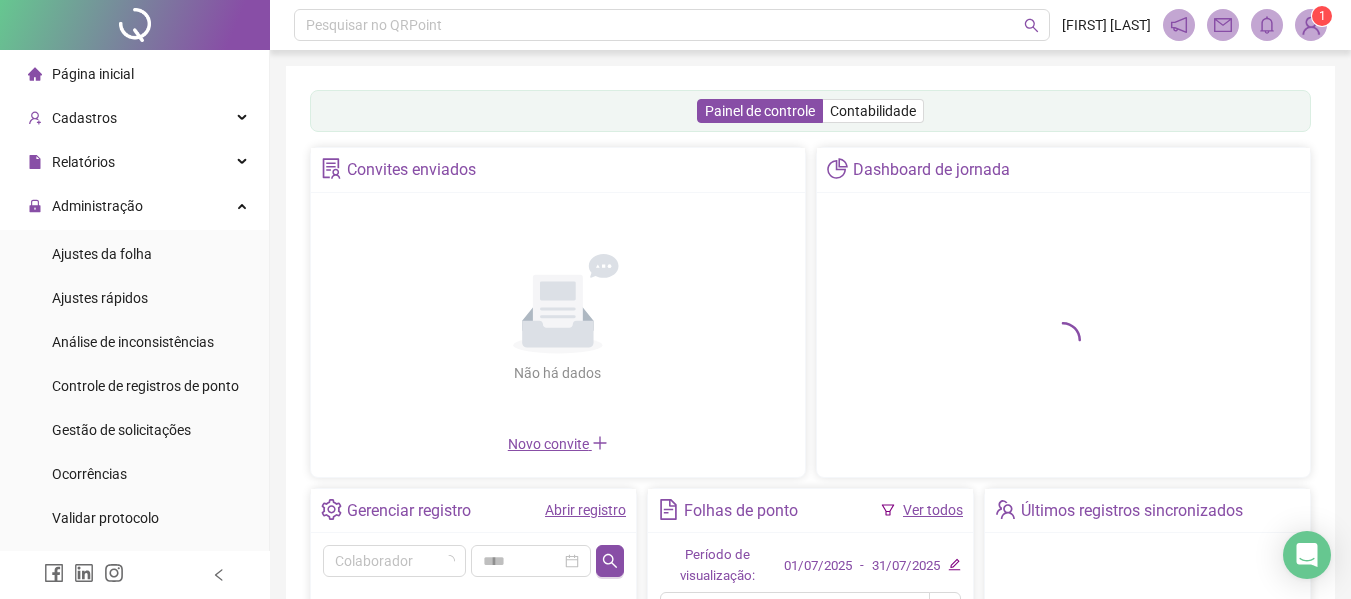click on "Ver todos" at bounding box center (933, 510) 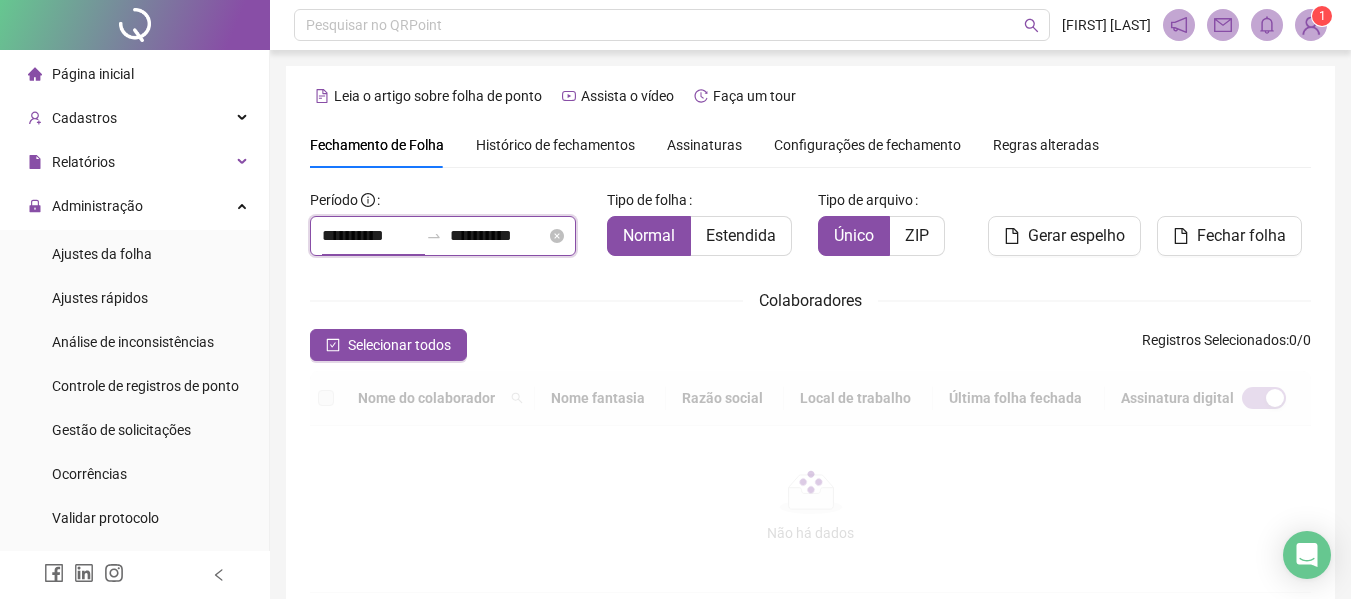 click on "**********" at bounding box center (370, 236) 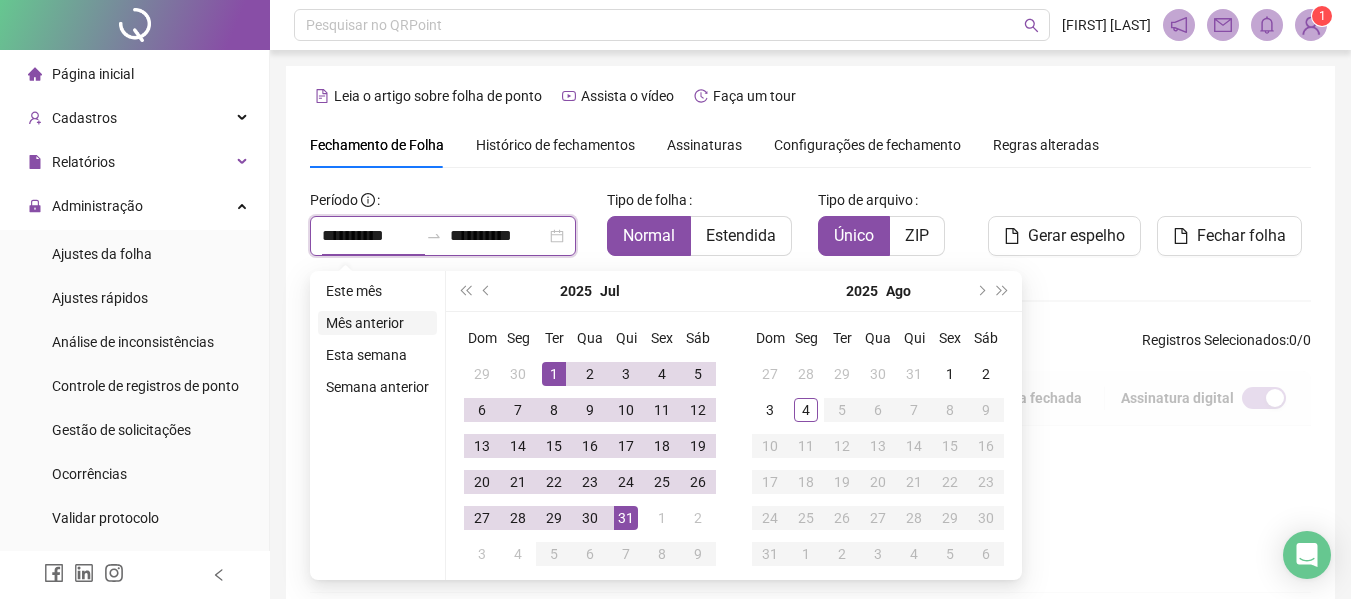 type on "**********" 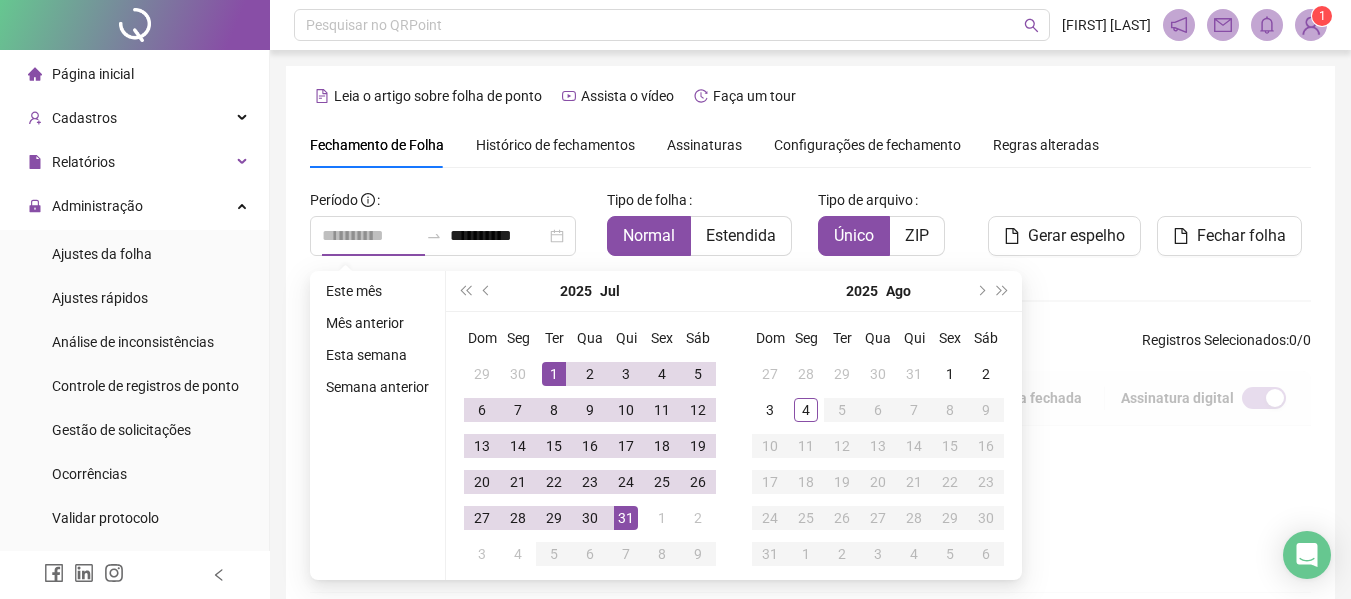 click on "1" at bounding box center [554, 374] 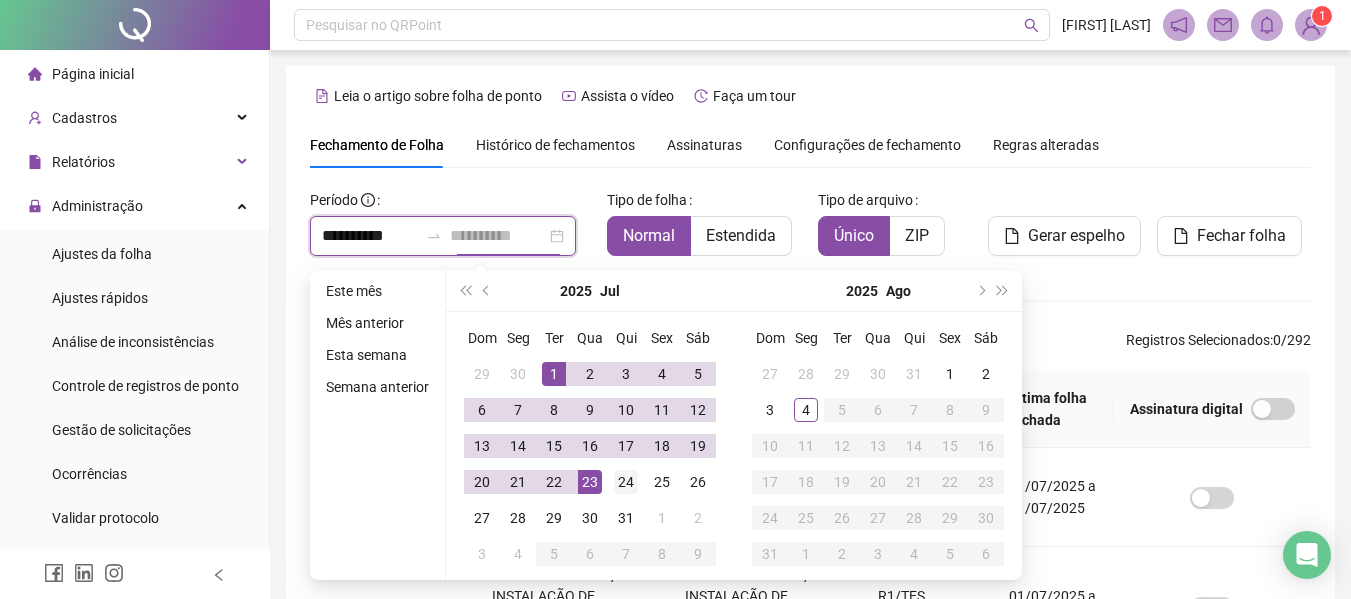 scroll, scrollTop: 110, scrollLeft: 0, axis: vertical 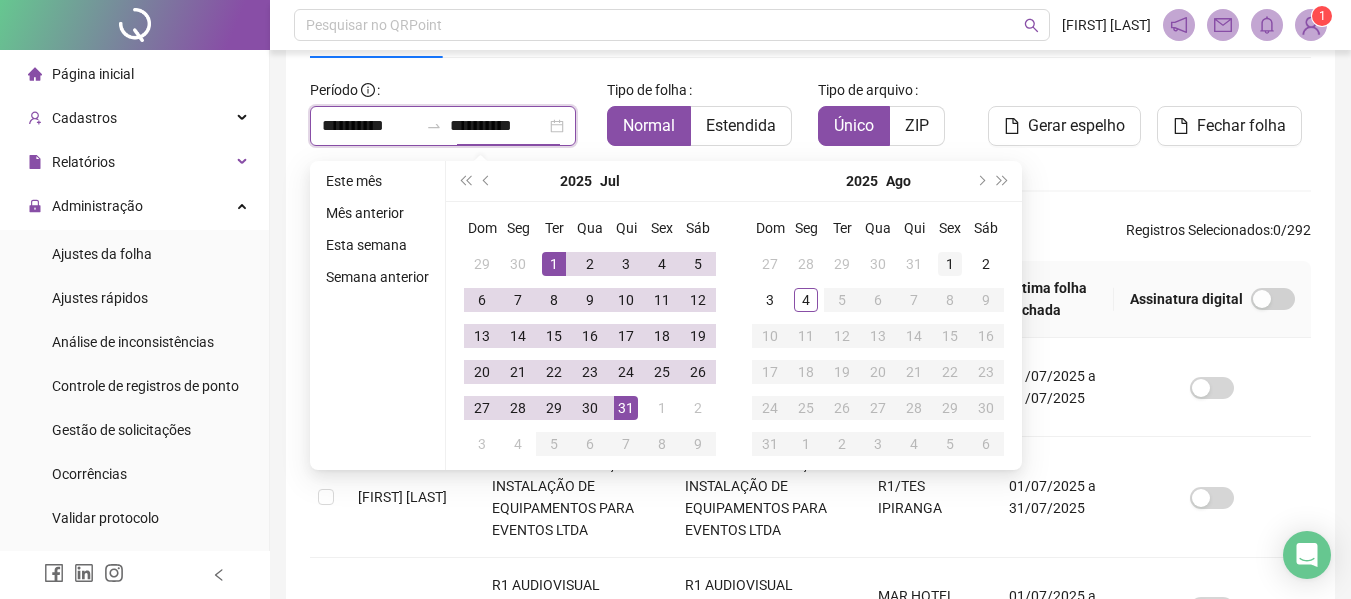 type on "**********" 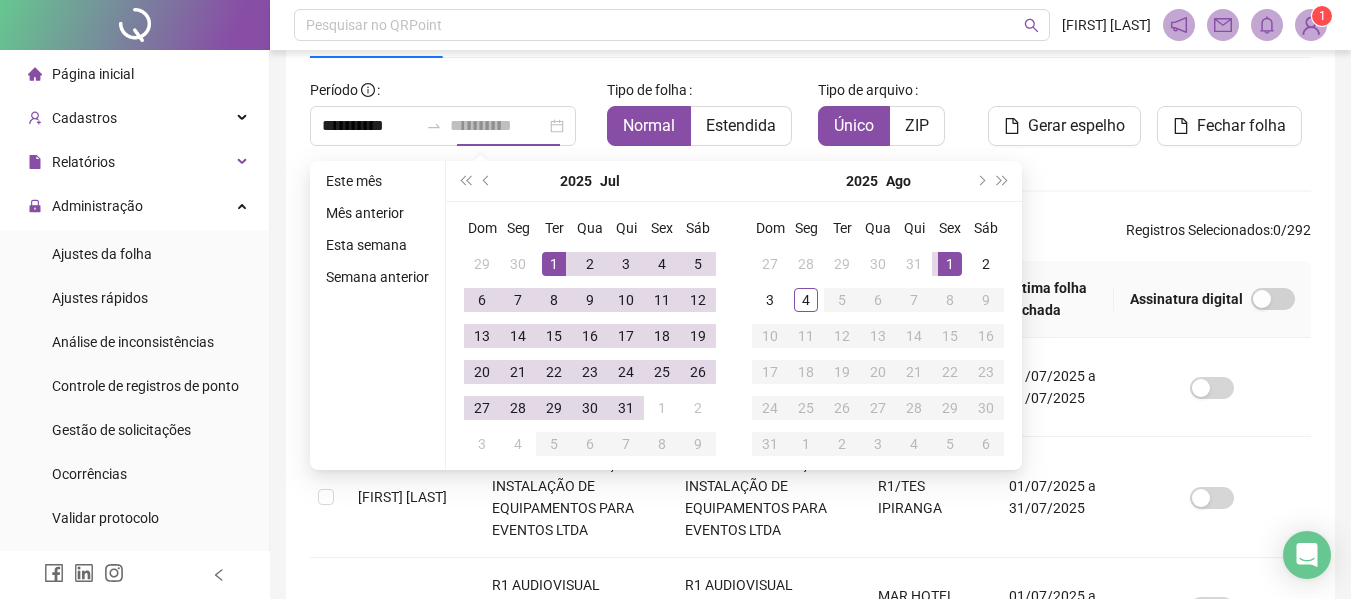 click on "1" at bounding box center [950, 264] 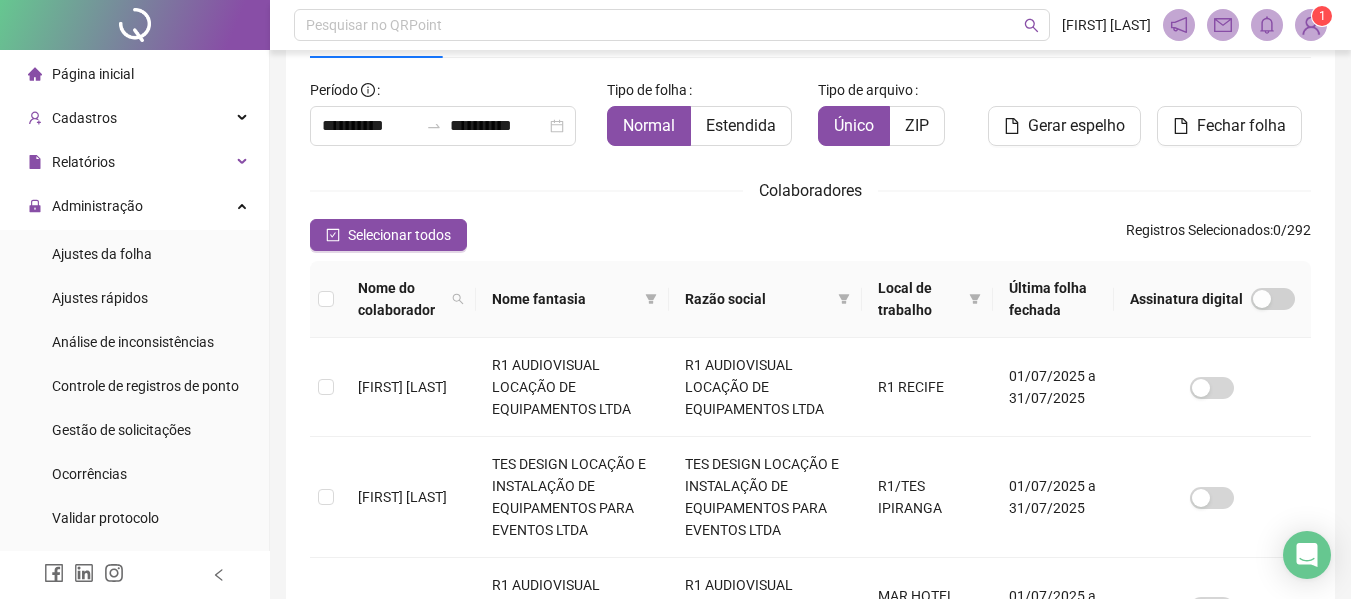 click on "Razão social" at bounding box center [757, 299] 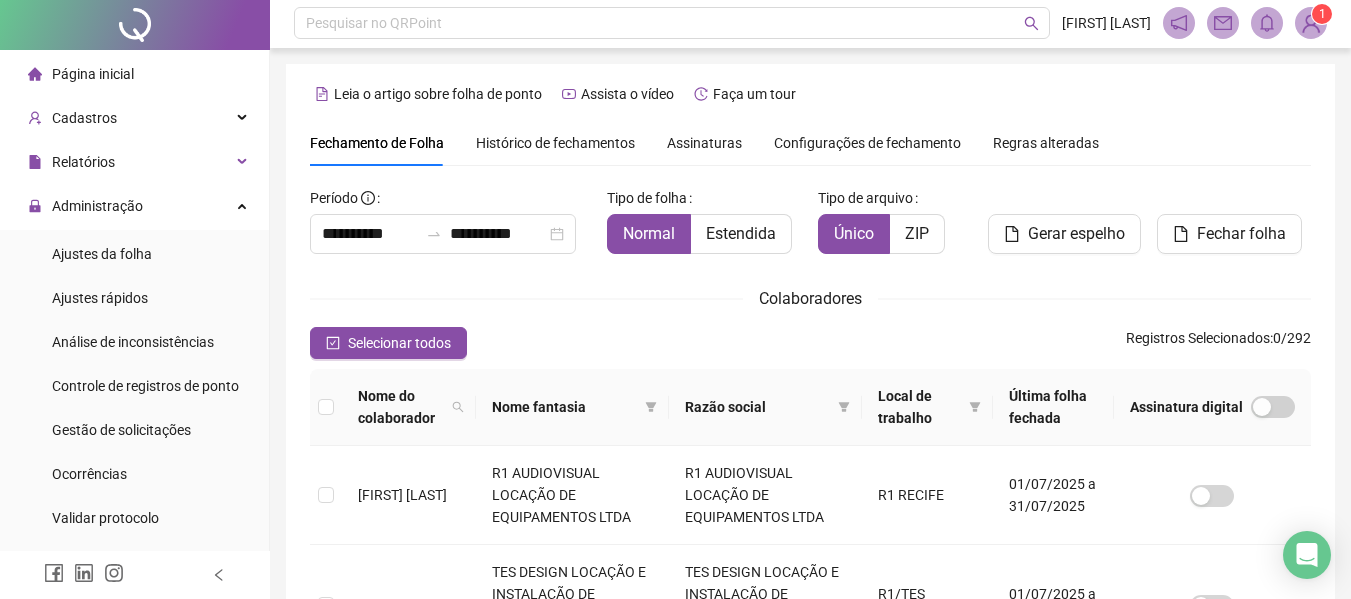 scroll, scrollTop: 0, scrollLeft: 0, axis: both 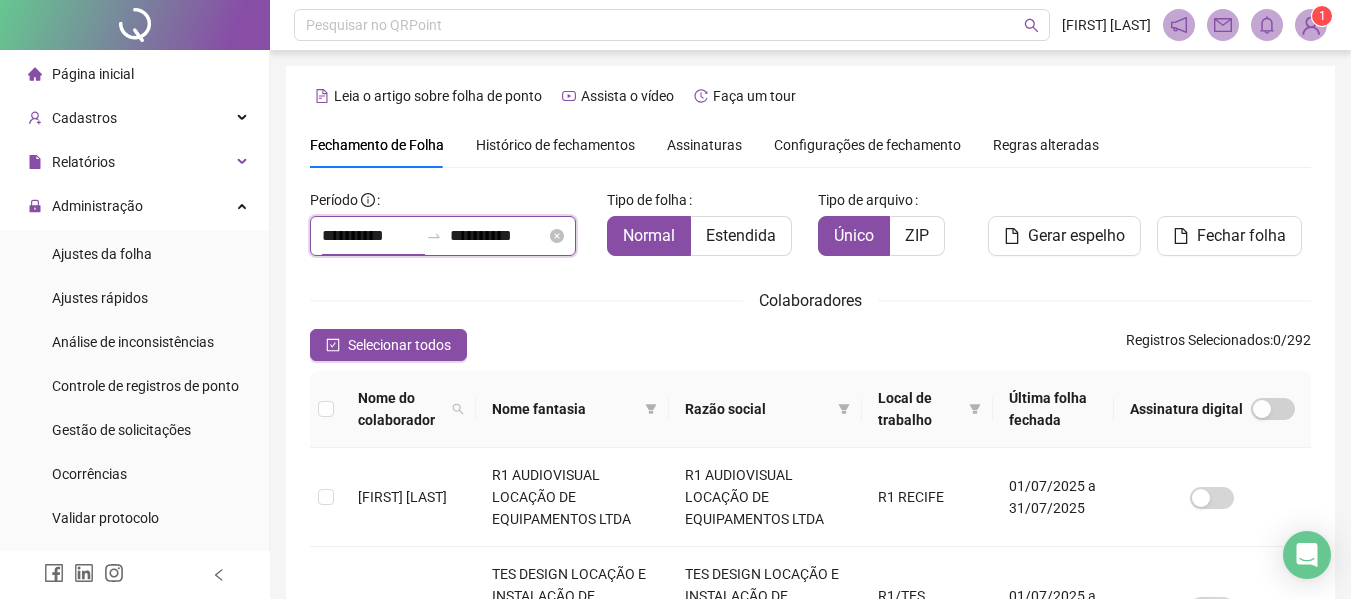 click on "**********" at bounding box center [370, 236] 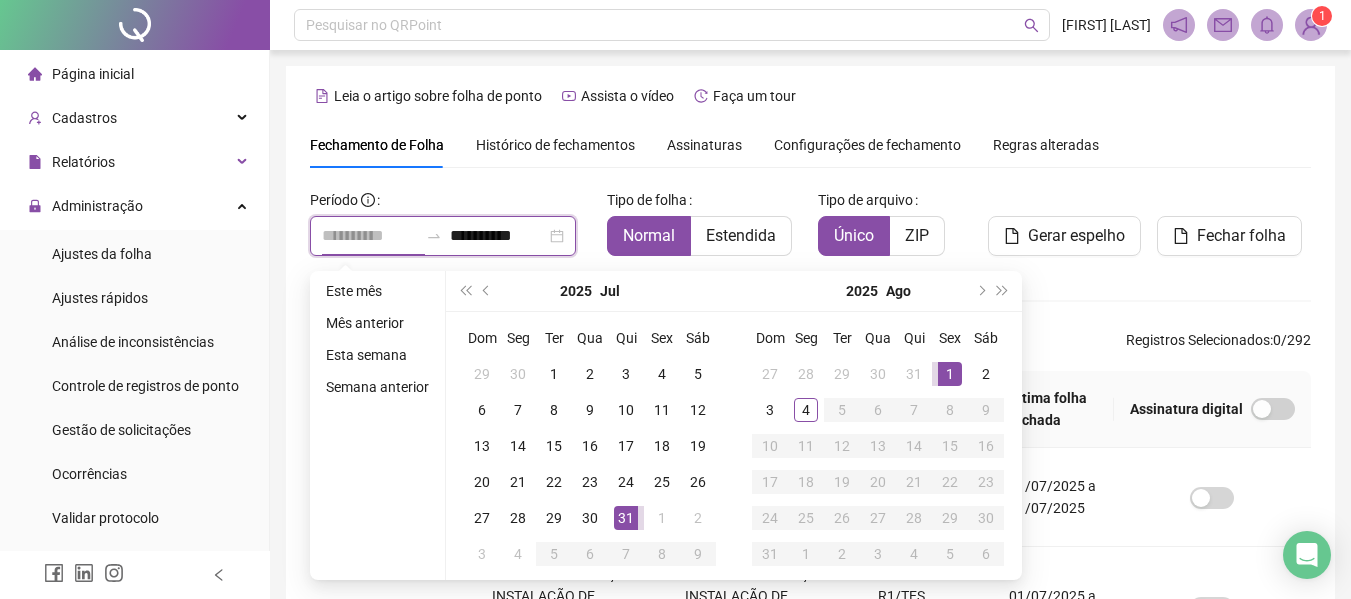 type on "**********" 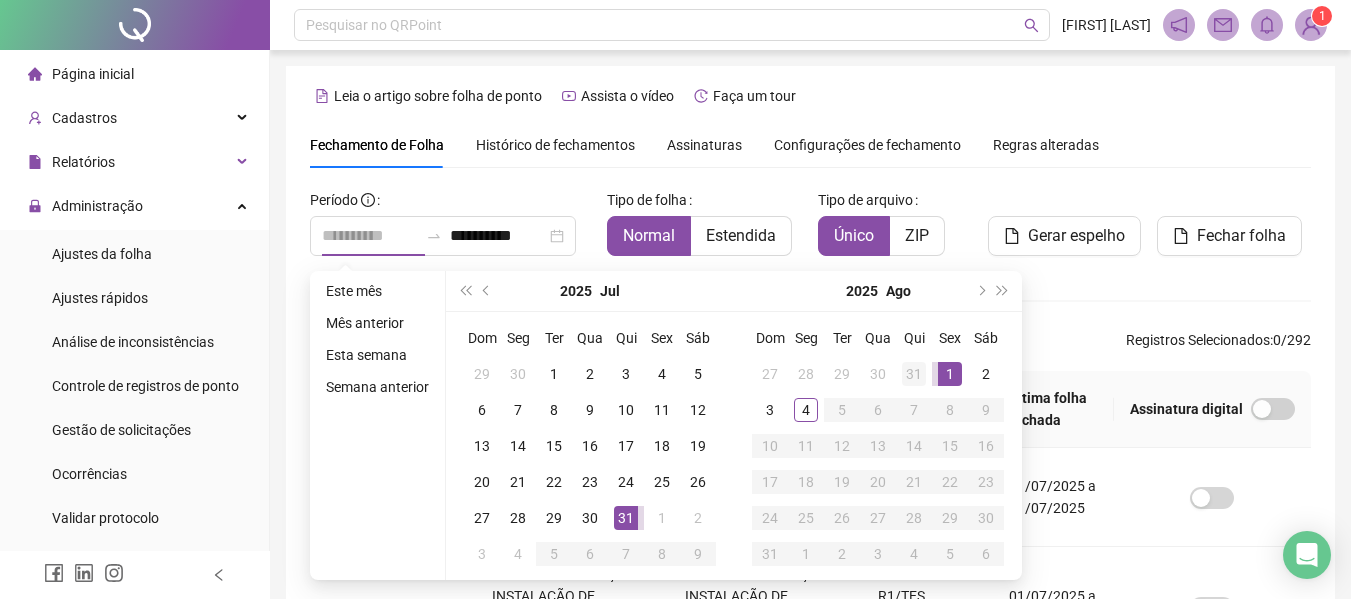 click on "1" at bounding box center [950, 374] 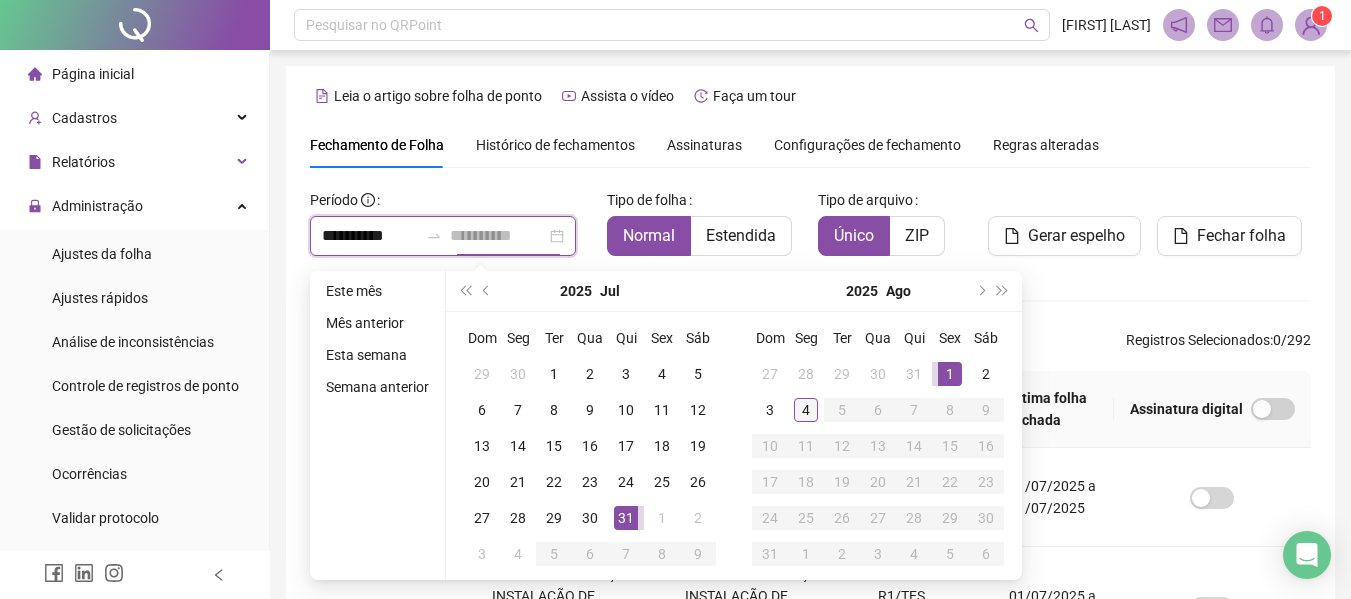 type on "**********" 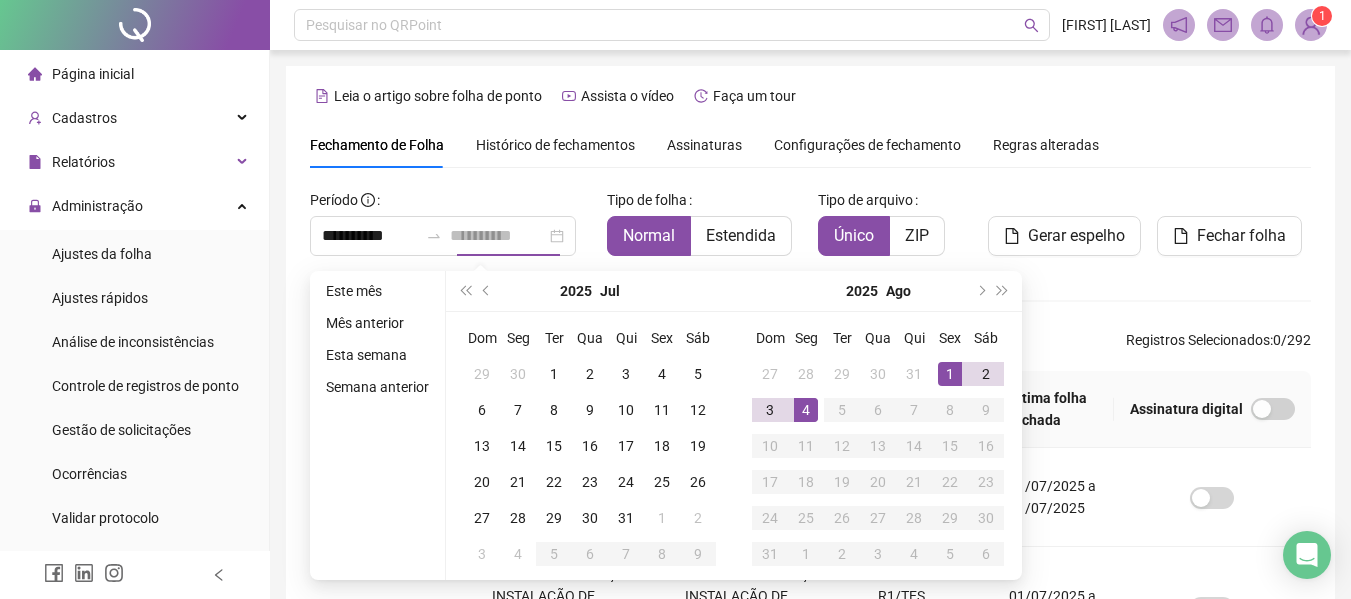 click on "4" at bounding box center (806, 410) 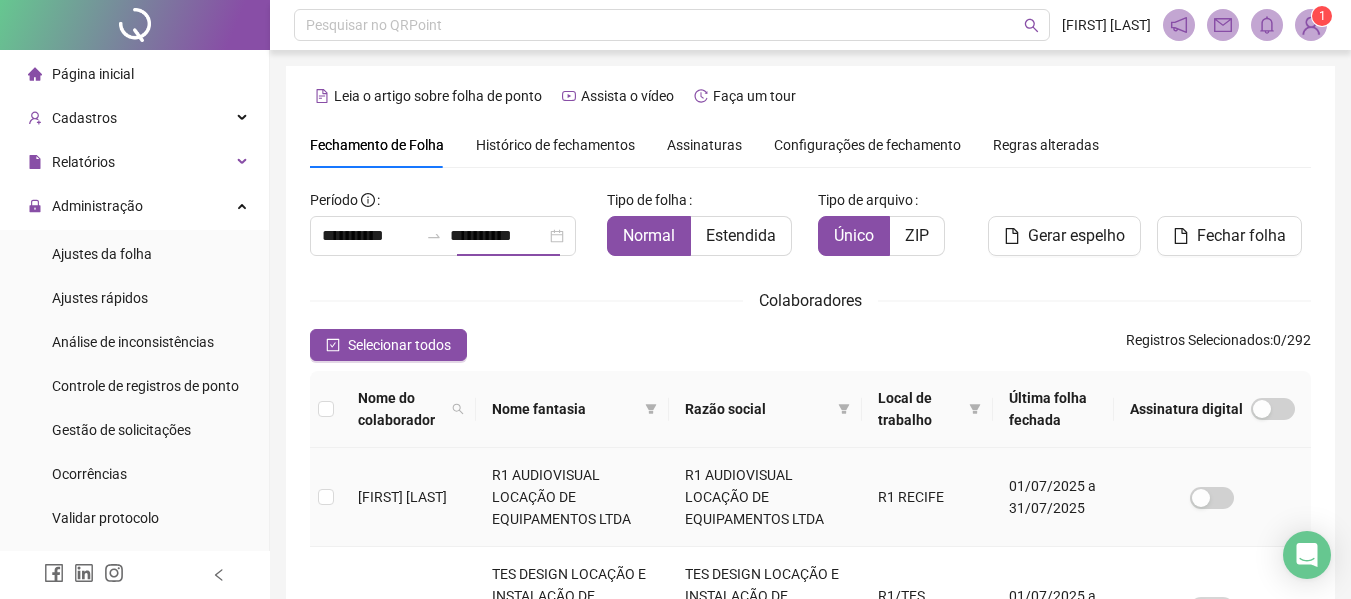 scroll, scrollTop: 110, scrollLeft: 0, axis: vertical 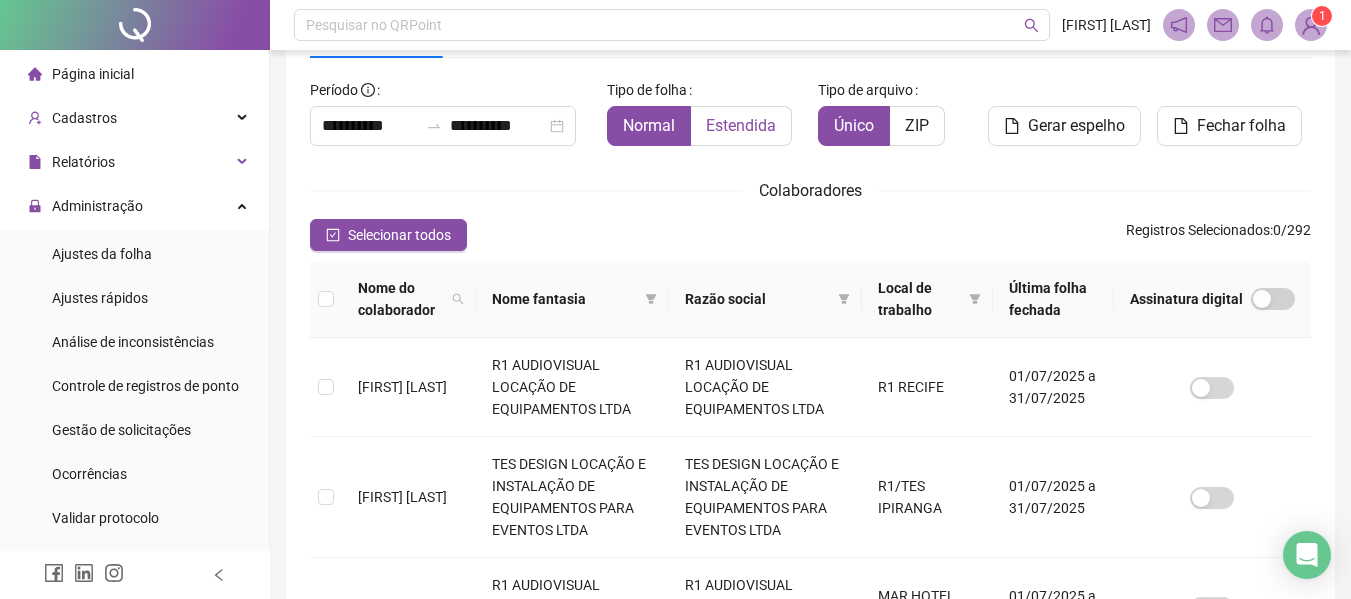 click on "Estendida" at bounding box center [741, 125] 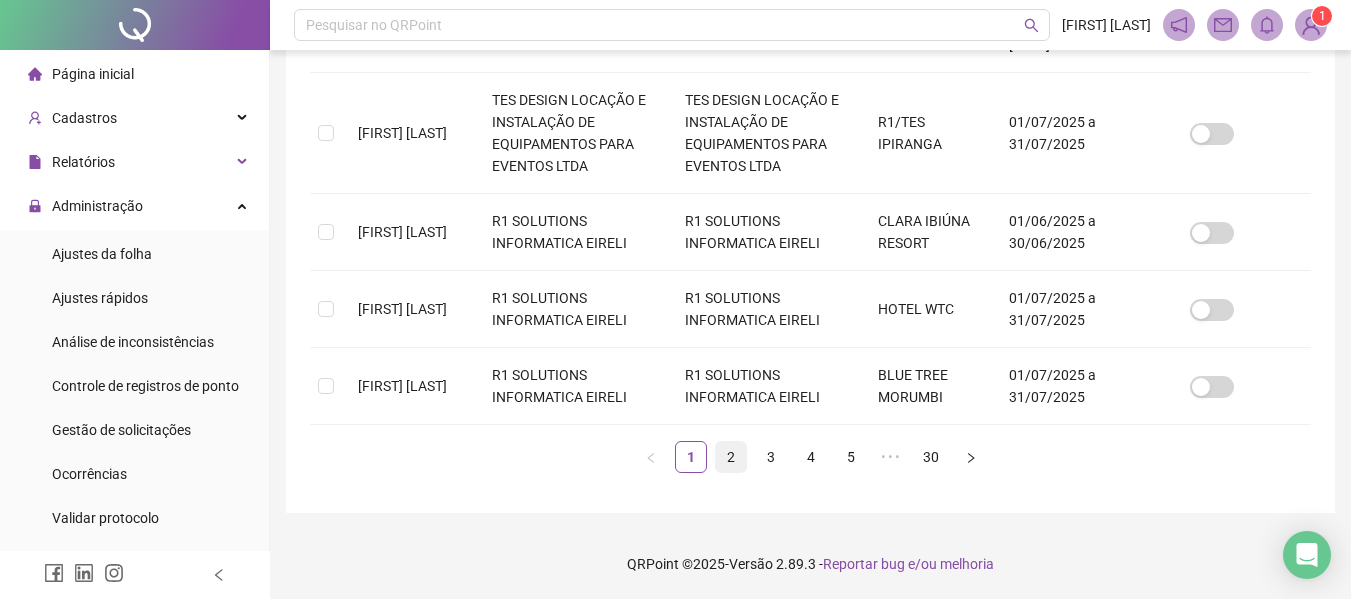 click on "2" at bounding box center (731, 457) 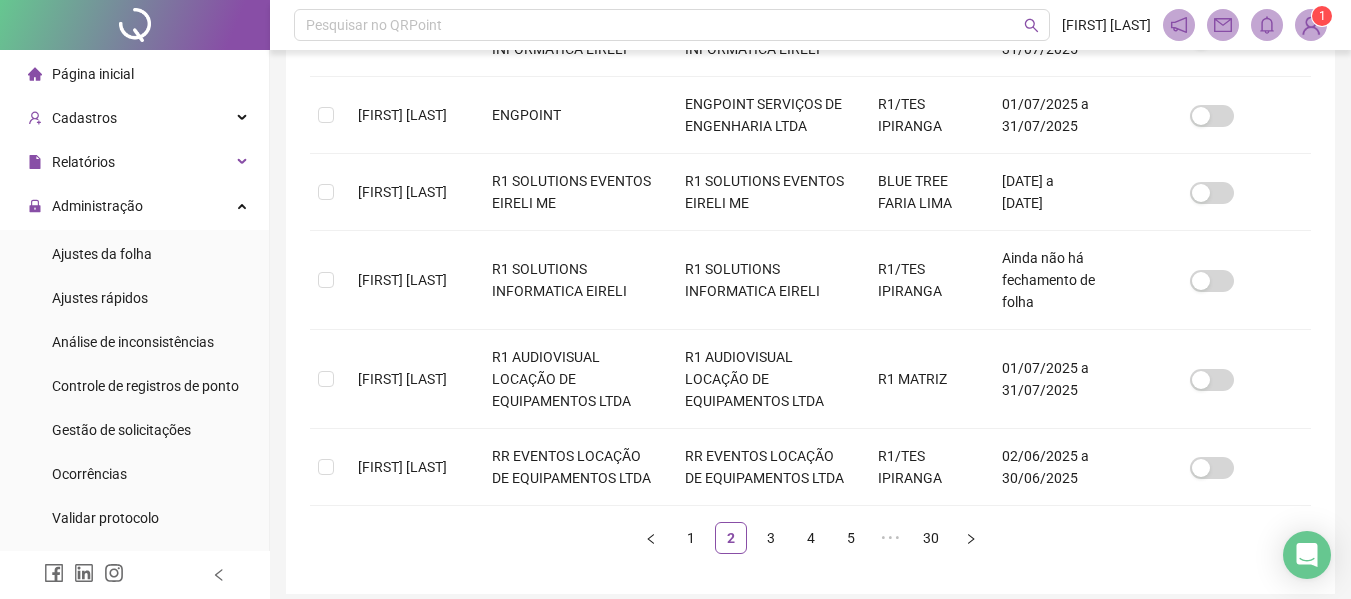scroll, scrollTop: 969, scrollLeft: 0, axis: vertical 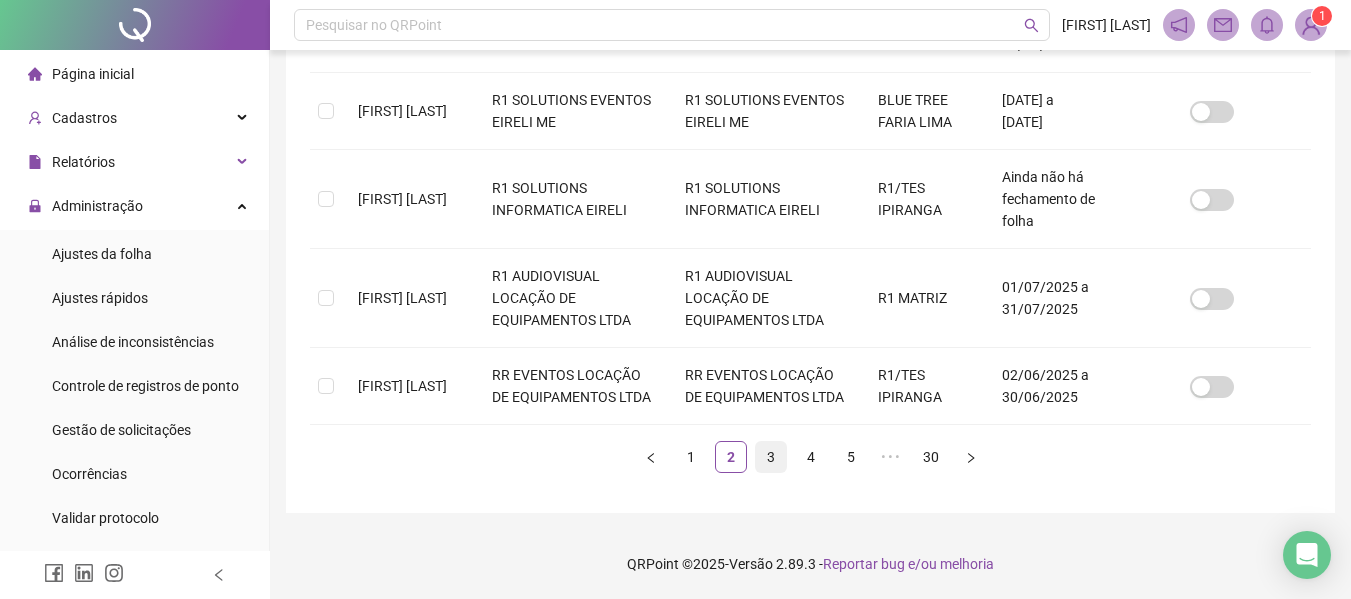 click on "3" at bounding box center (771, 457) 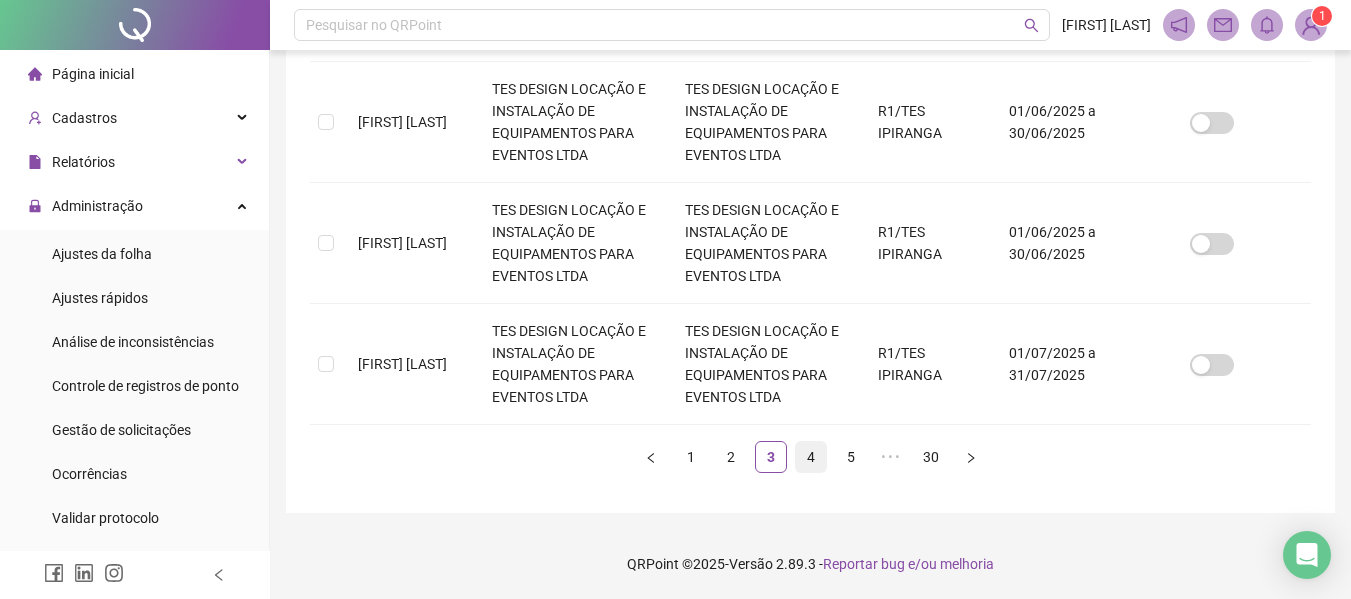 click on "4" at bounding box center (811, 457) 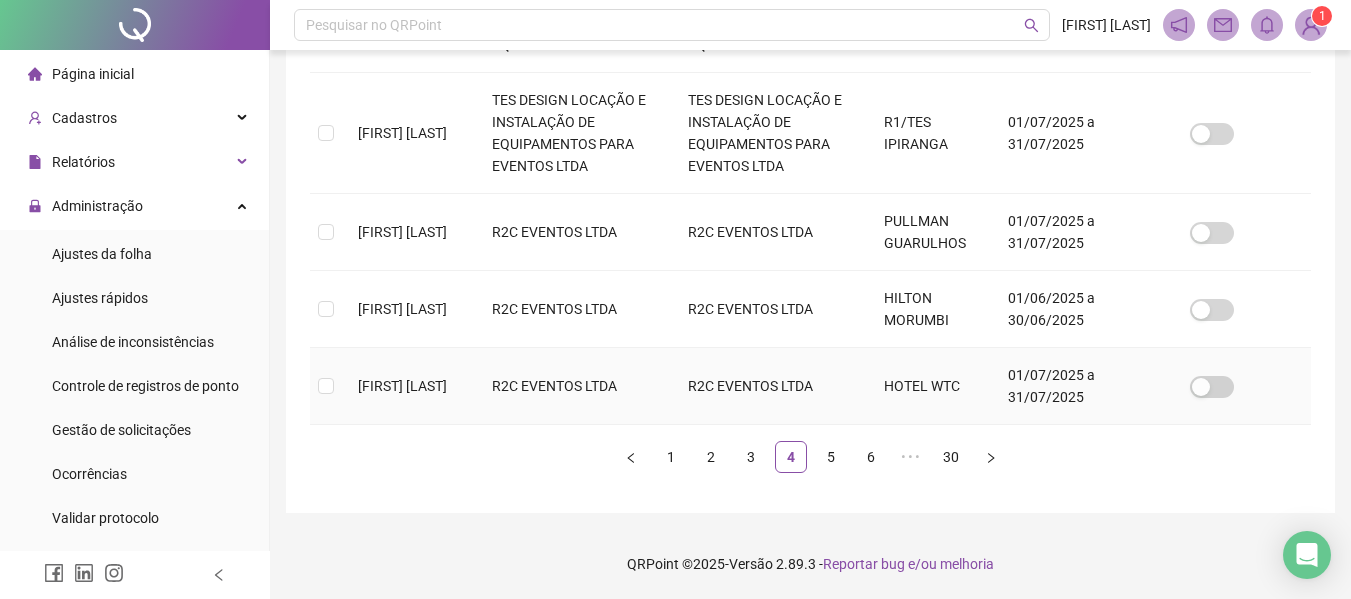 scroll, scrollTop: 1035, scrollLeft: 0, axis: vertical 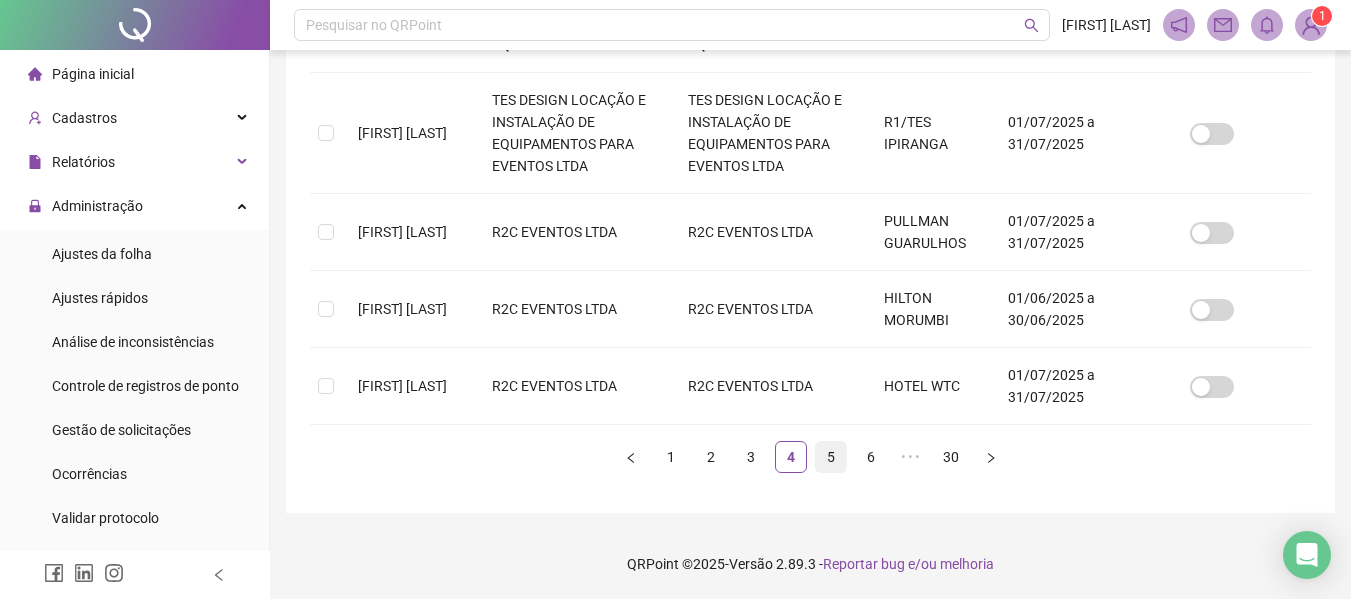 click on "5" at bounding box center [831, 457] 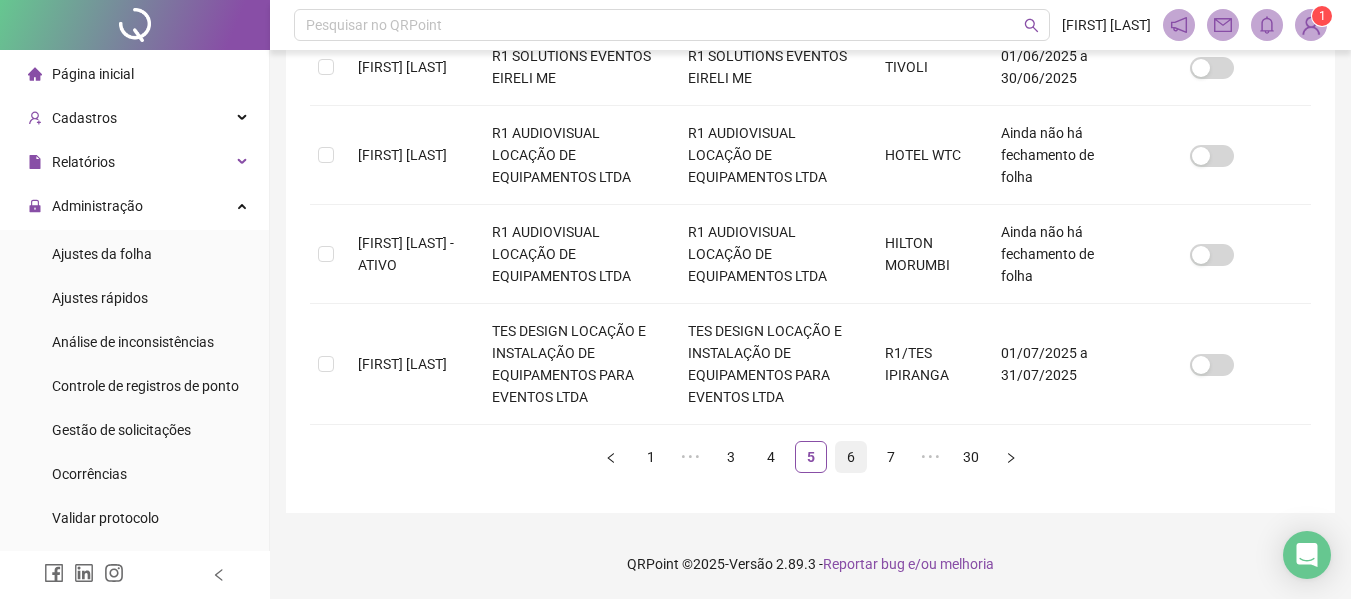click on "6" at bounding box center [851, 457] 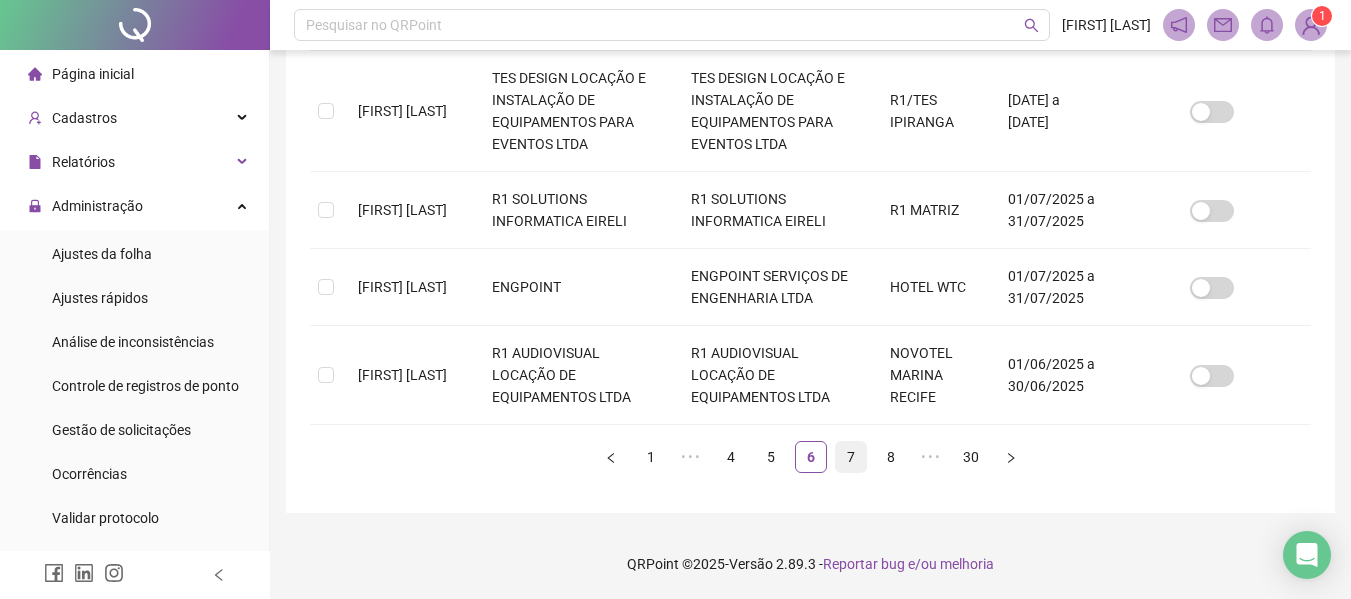 click on "7" at bounding box center [851, 457] 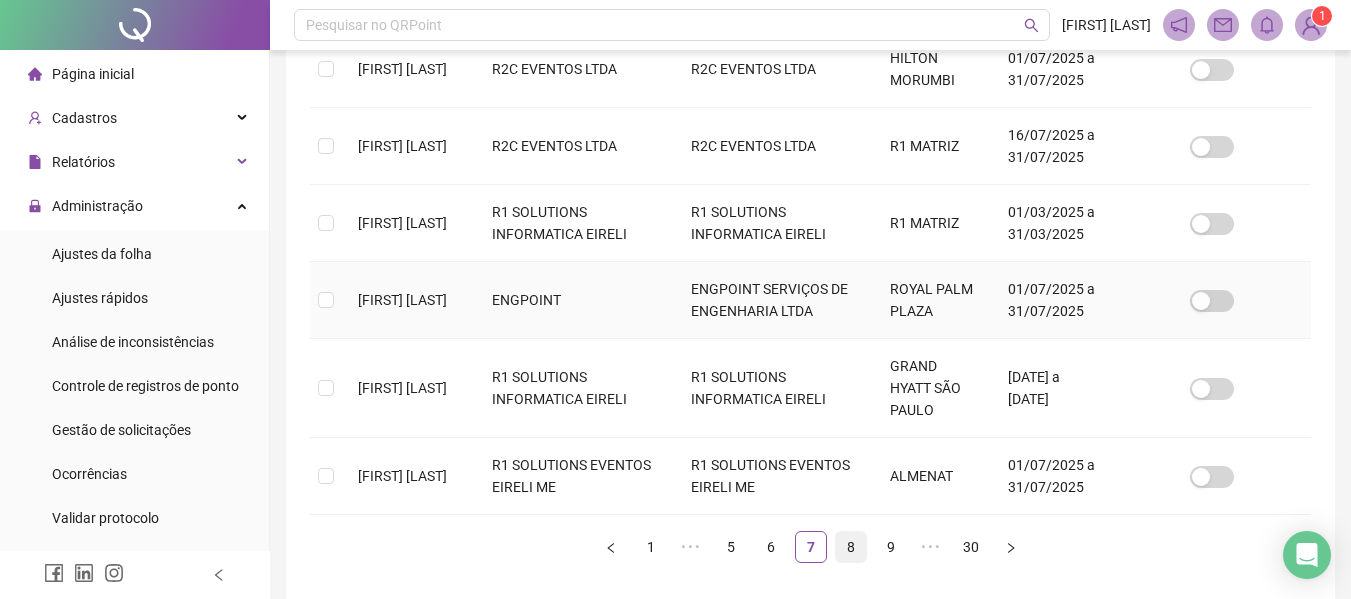 scroll, scrollTop: 925, scrollLeft: 0, axis: vertical 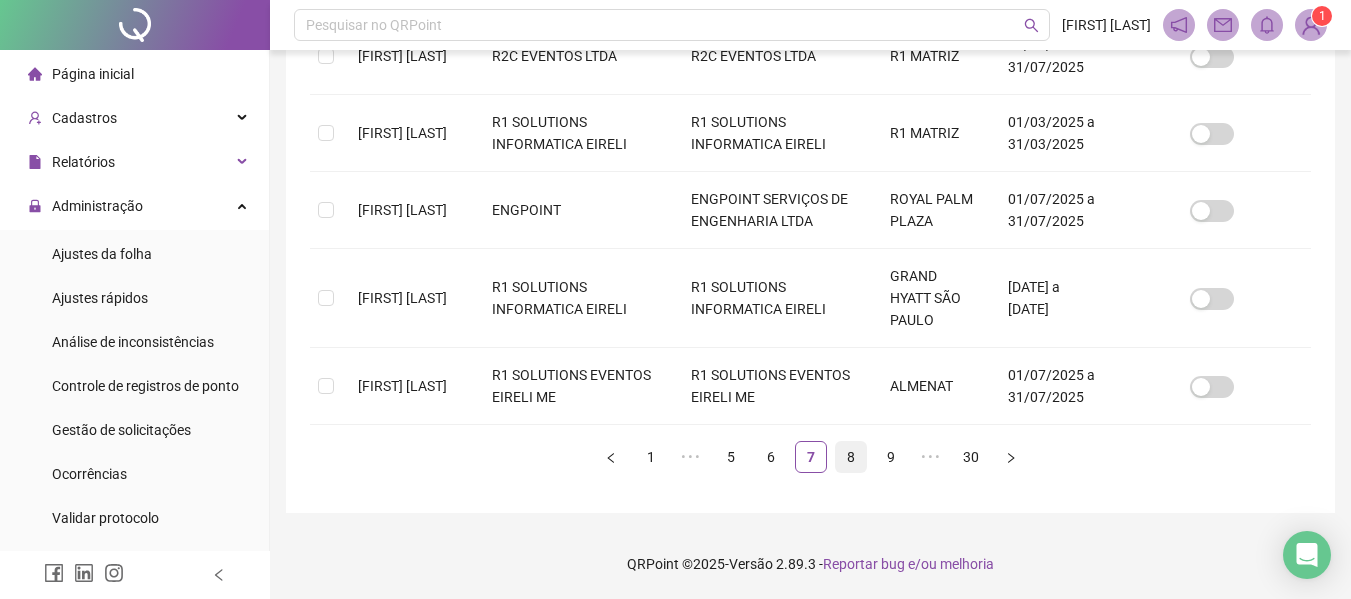 click on "8" at bounding box center (851, 457) 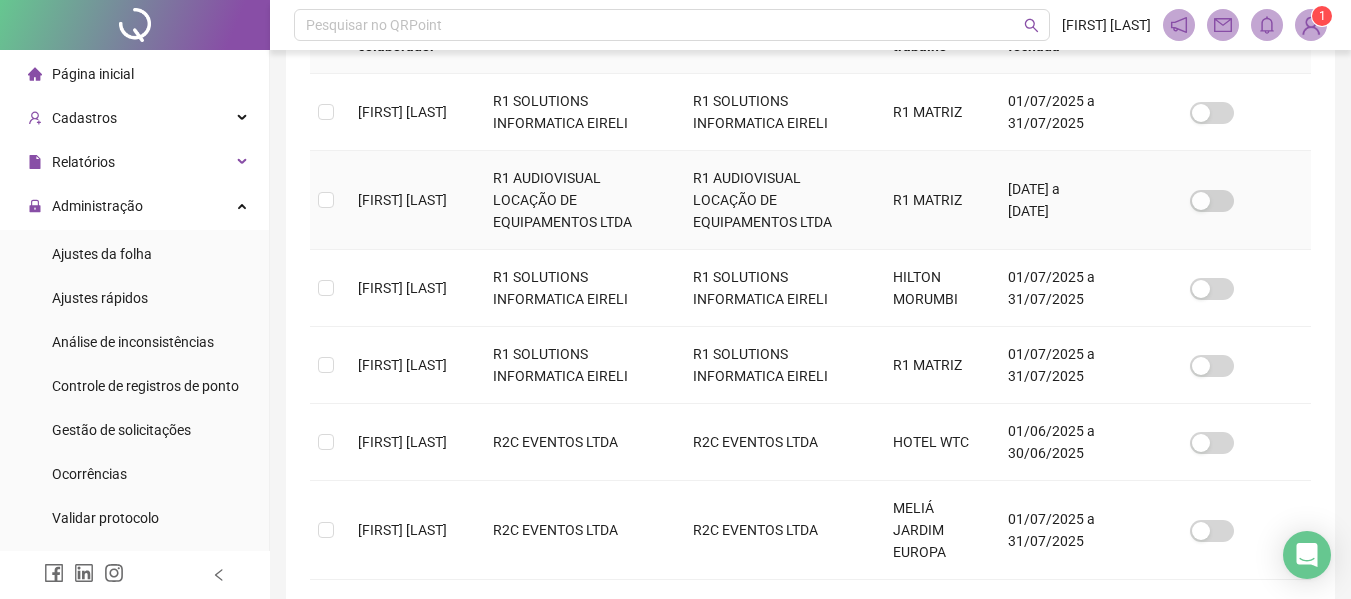 scroll, scrollTop: 410, scrollLeft: 0, axis: vertical 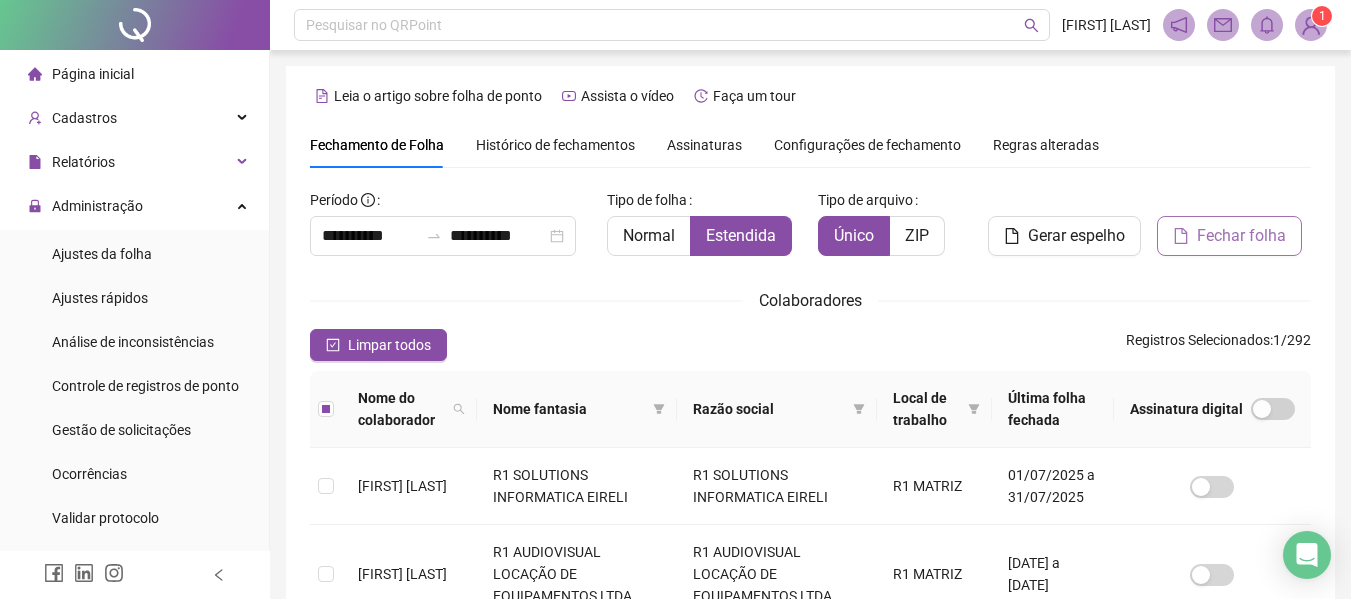 click on "Fechar folha" at bounding box center [1241, 236] 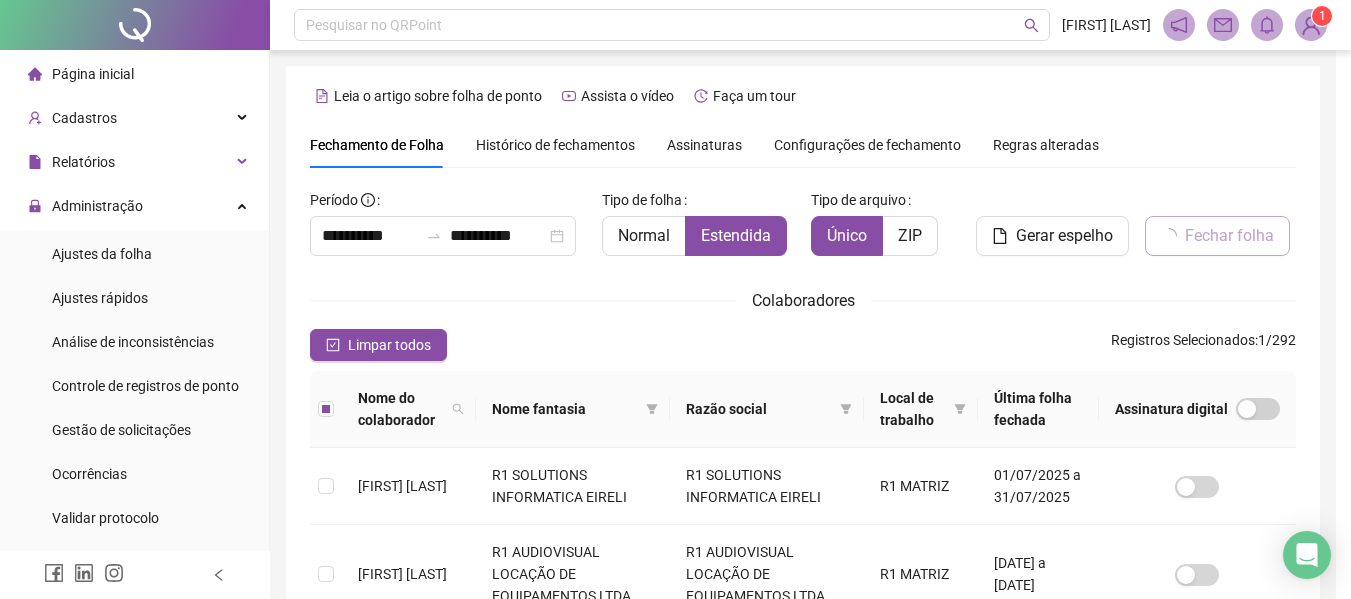 scroll, scrollTop: 110, scrollLeft: 0, axis: vertical 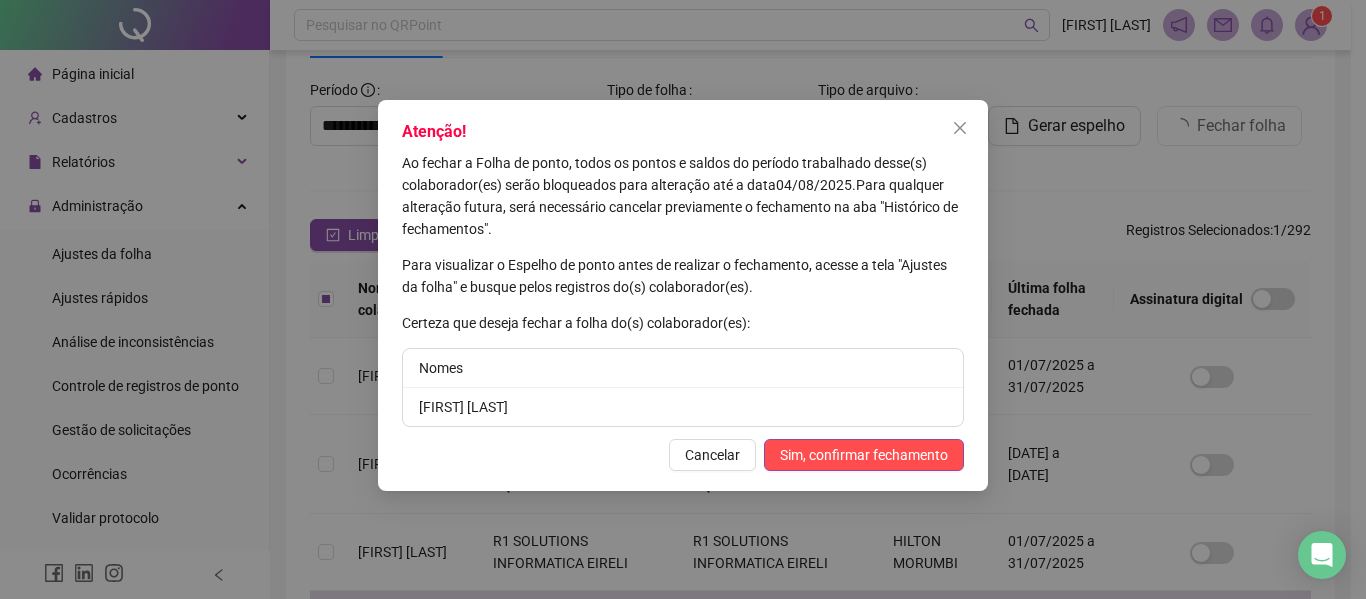 drag, startPoint x: 624, startPoint y: 402, endPoint x: 328, endPoint y: 408, distance: 296.0608 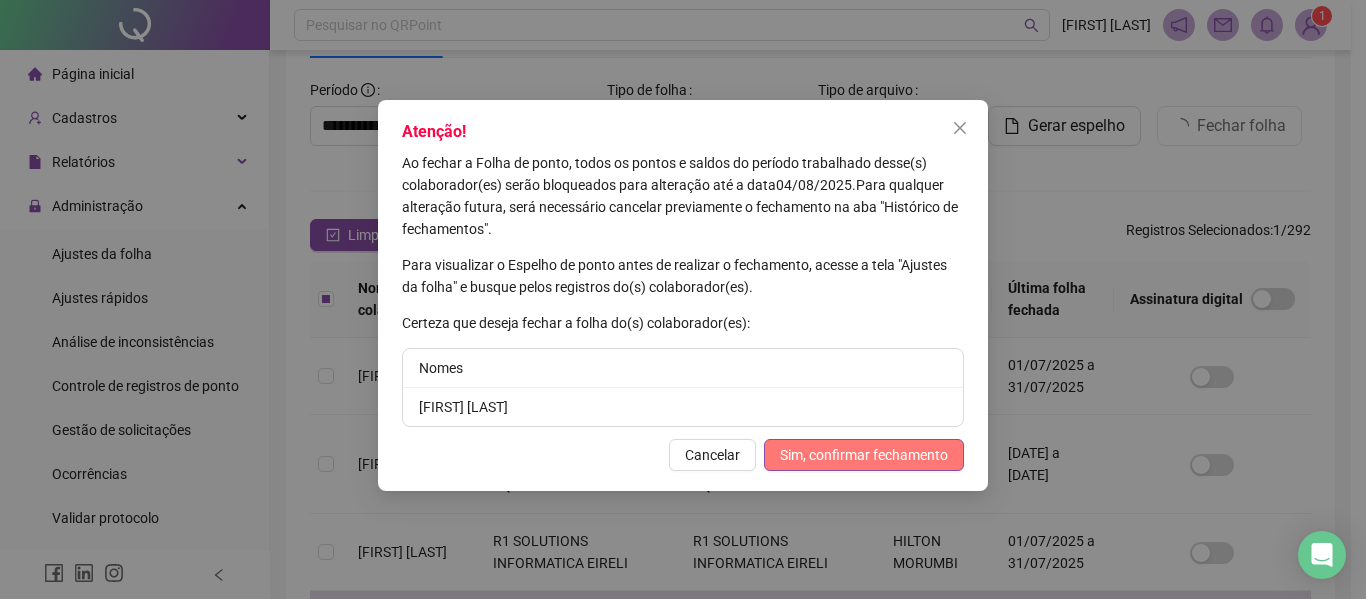 click on "Sim, confirmar fechamento" at bounding box center (864, 455) 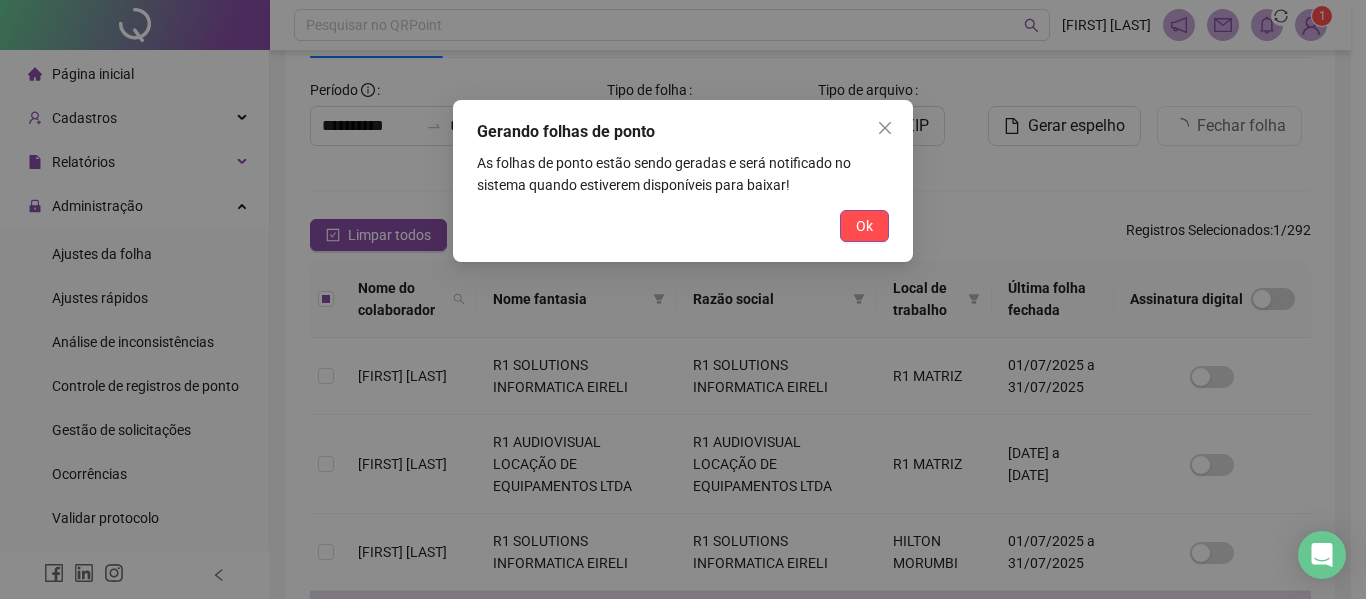 click on "Ok" at bounding box center [864, 226] 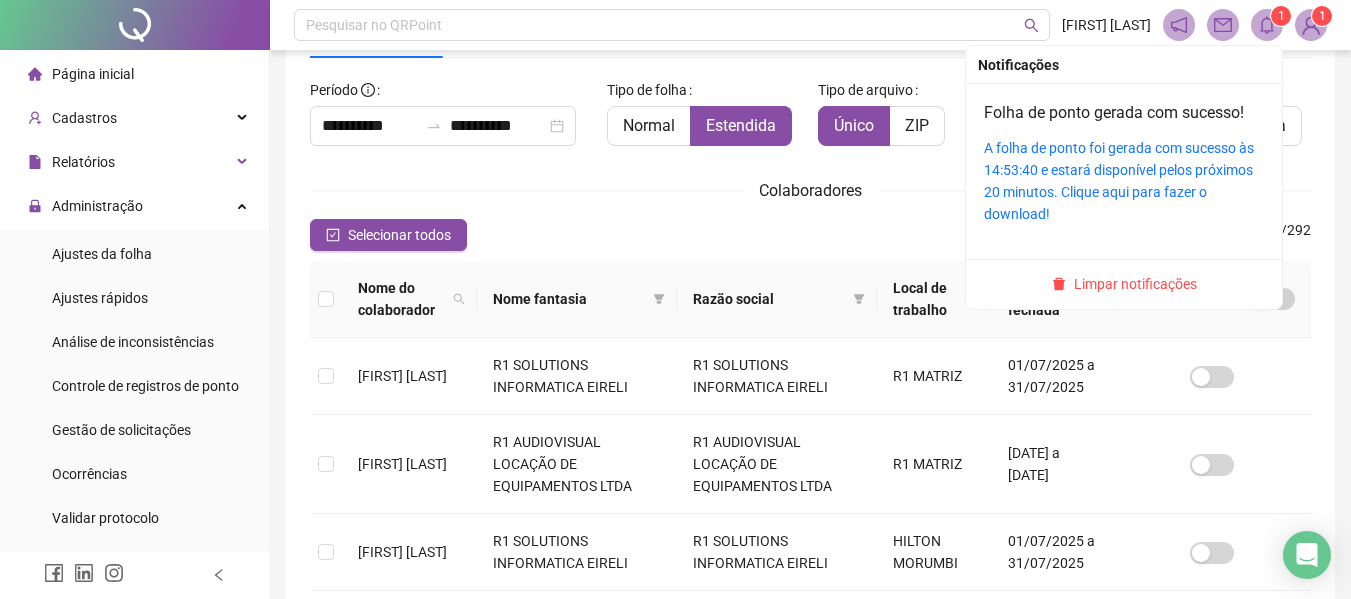 click on "A folha de ponto foi gerada com sucesso às 14:53:40 e estará disponível pelos próximos 20 minutos.
Clique aqui para fazer o download!" at bounding box center (1124, 181) 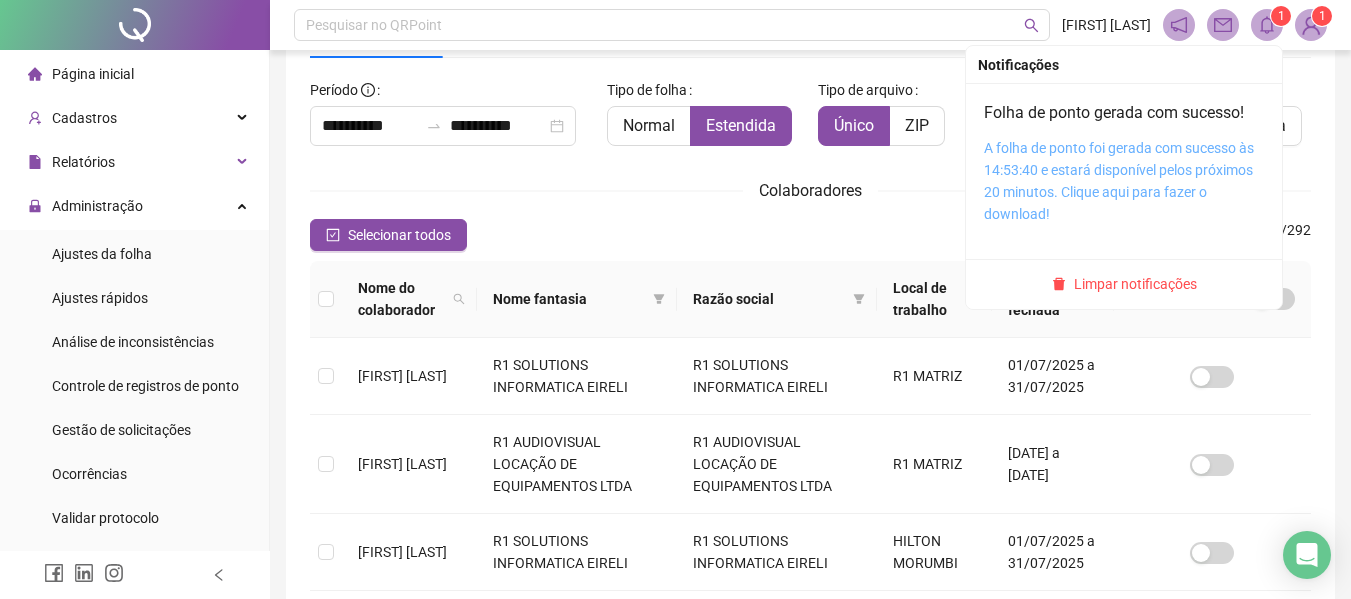 click on "A folha de ponto foi gerada com sucesso às 14:53:40 e estará disponível pelos próximos 20 minutos.
Clique aqui para fazer o download!" at bounding box center [1119, 181] 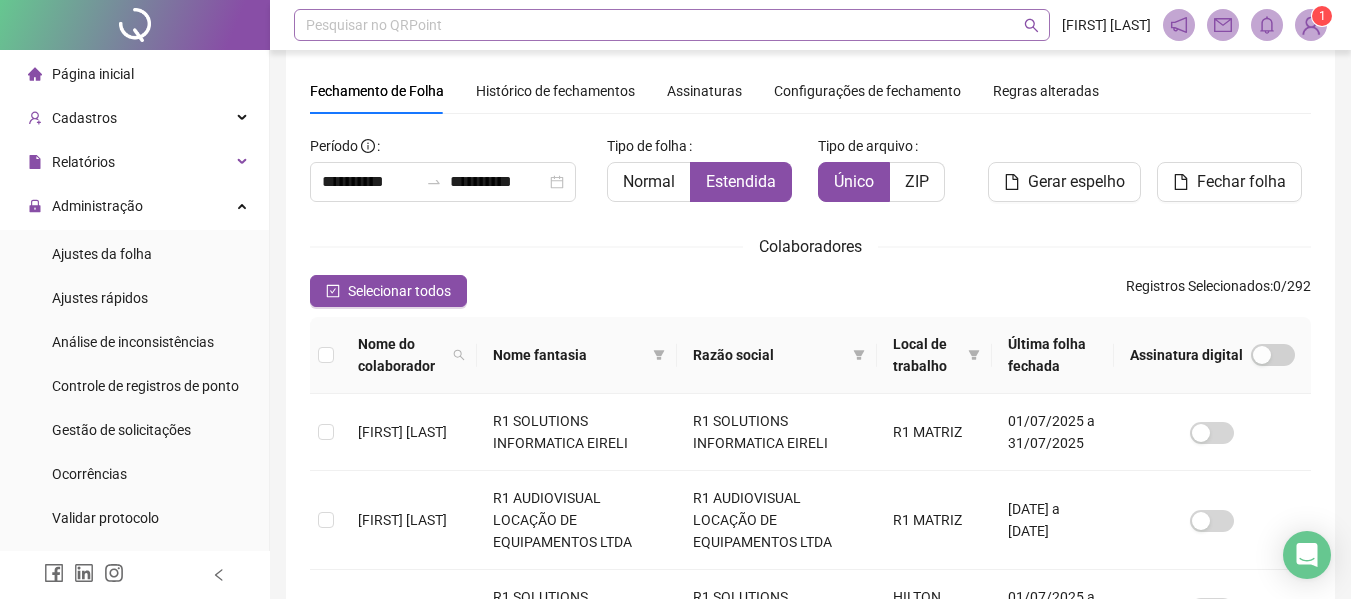 scroll, scrollTop: 0, scrollLeft: 0, axis: both 